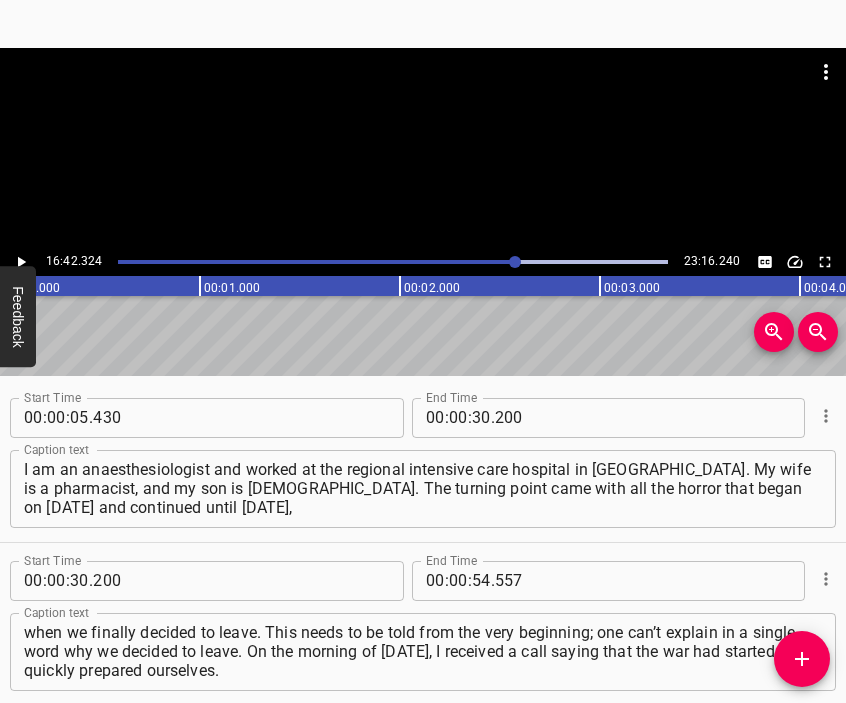 scroll, scrollTop: 0, scrollLeft: 0, axis: both 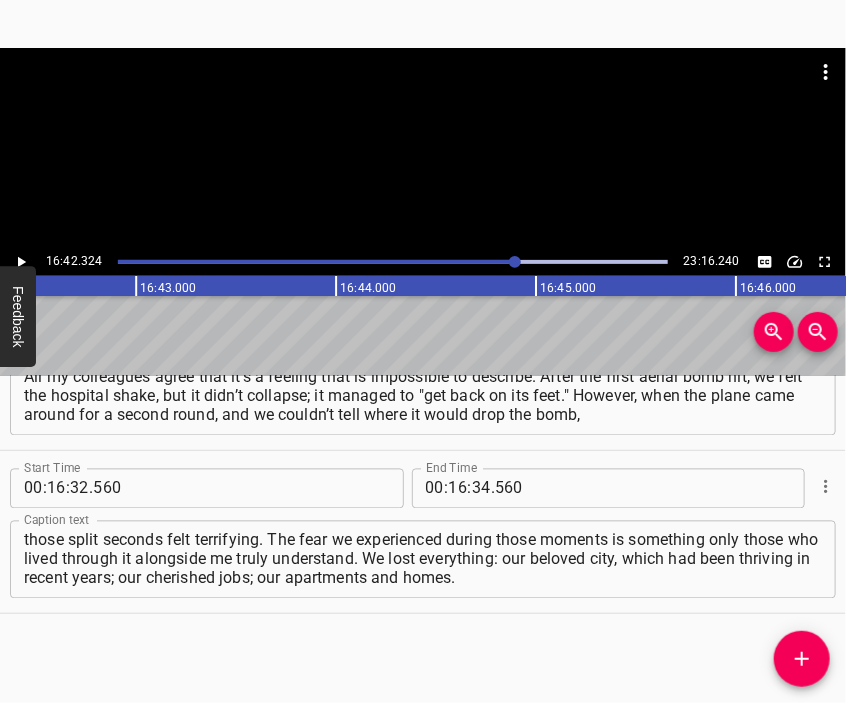 click at bounding box center (423, 148) 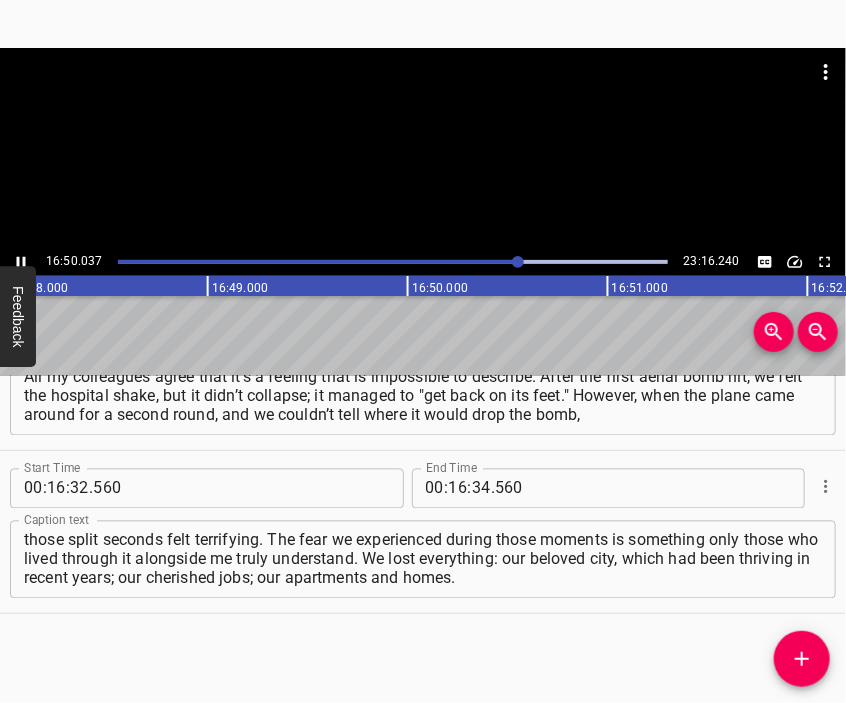 scroll, scrollTop: 0, scrollLeft: 201773, axis: horizontal 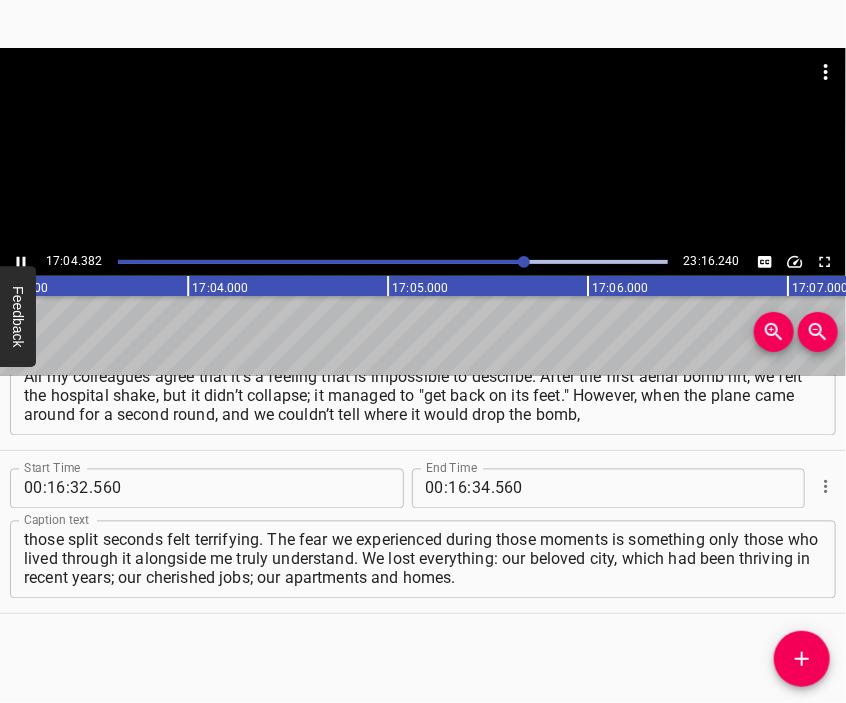 click at bounding box center [423, 98] 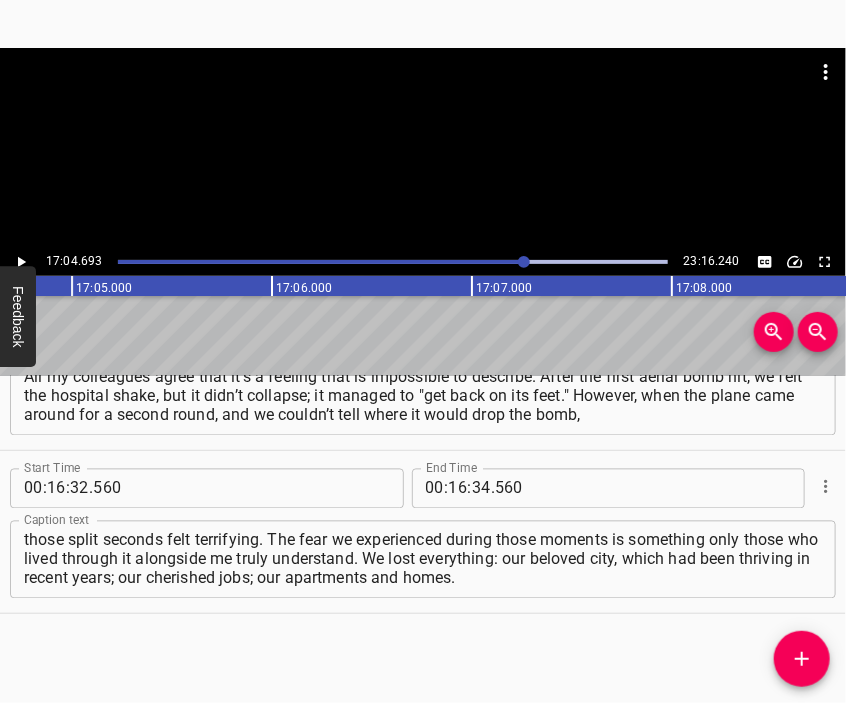 scroll, scrollTop: 0, scrollLeft: 204938, axis: horizontal 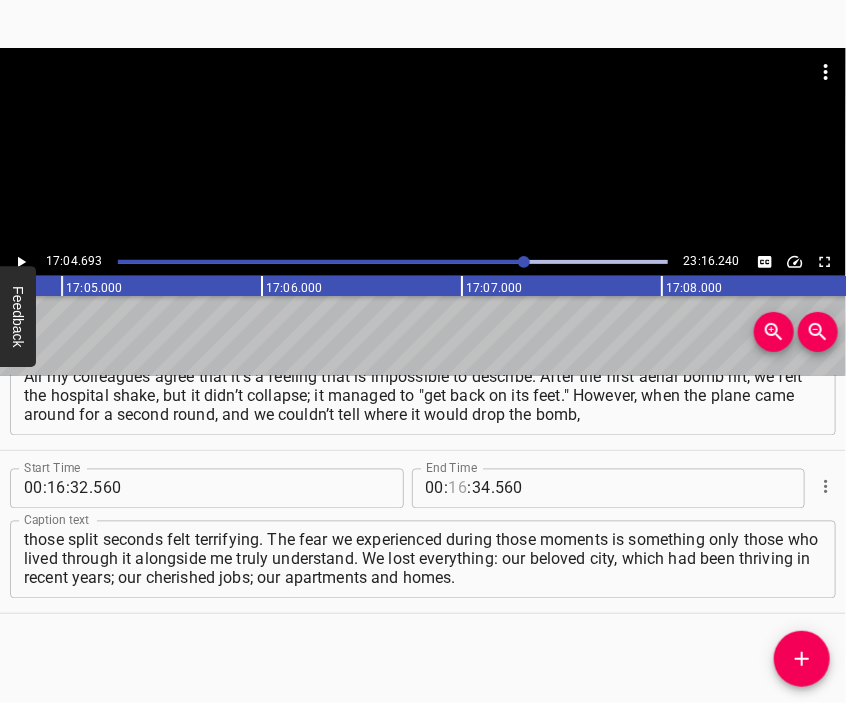 click at bounding box center (458, 489) 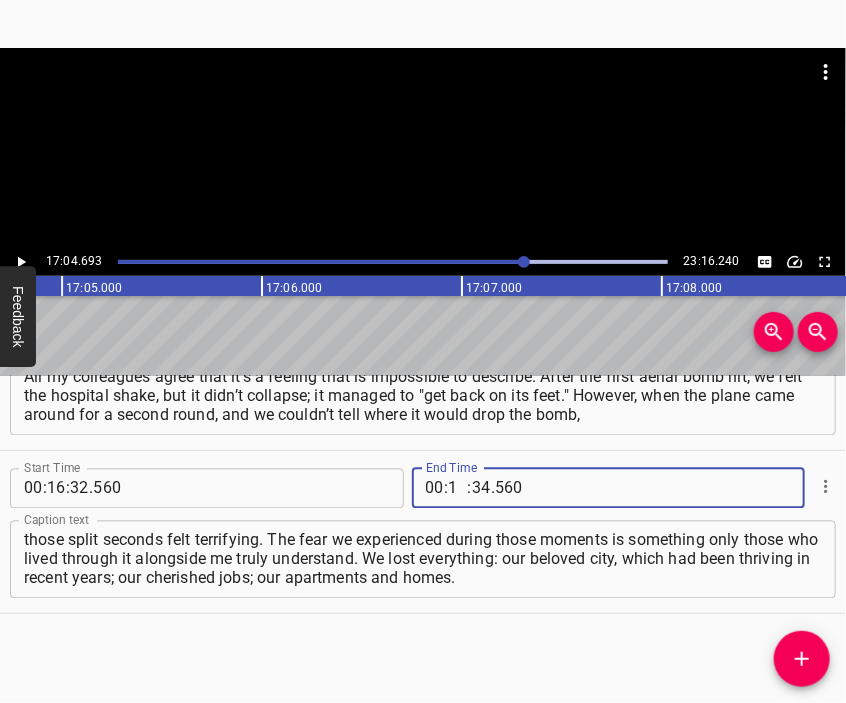 type on "17" 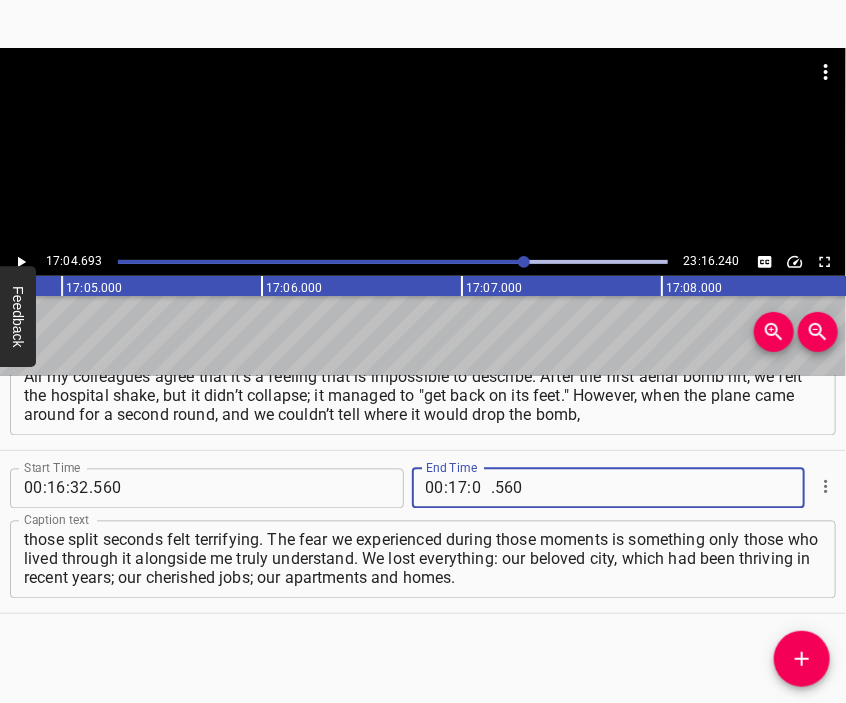 type on "04" 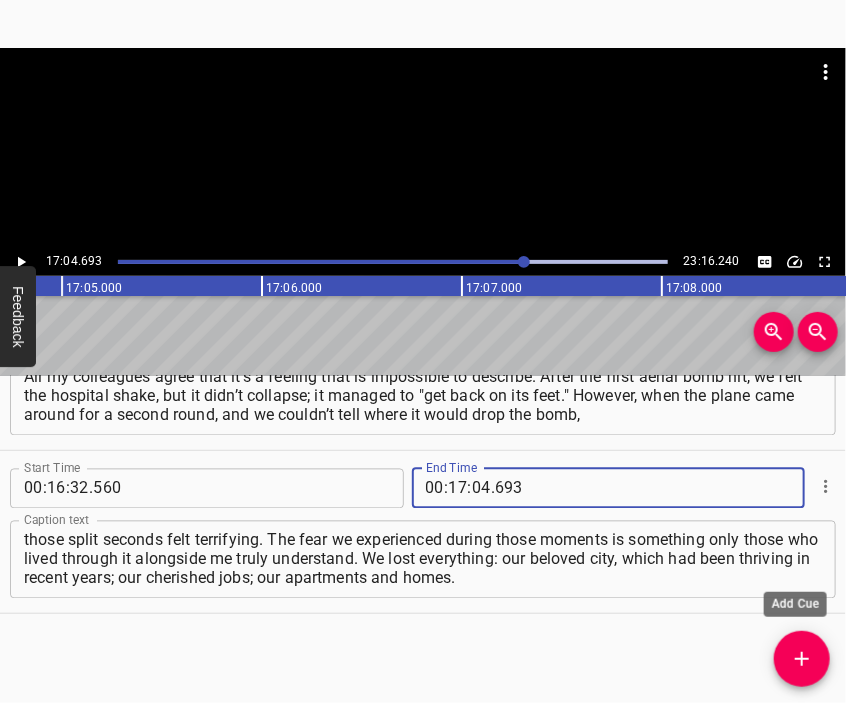 type on "693" 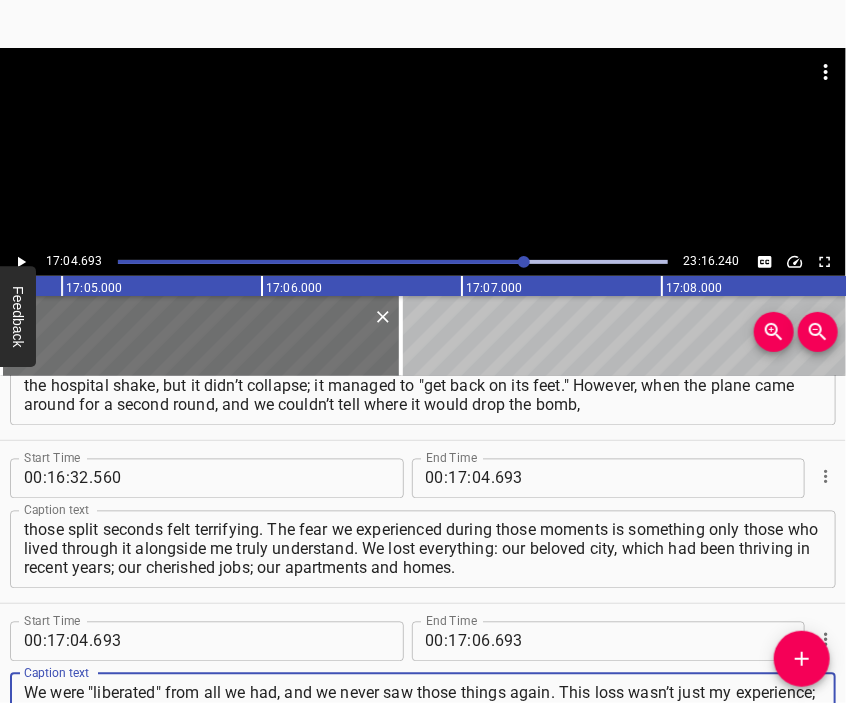 type on "We were "liberated" from all we had, and we never saw those things again. This loss wasn’t just my experience; it was the same for all of us. With so many soldiers armed in the hospital, it was impossible to simply walk out and get into our cars. On [DATE], at the beginning of the war, I drove to work," 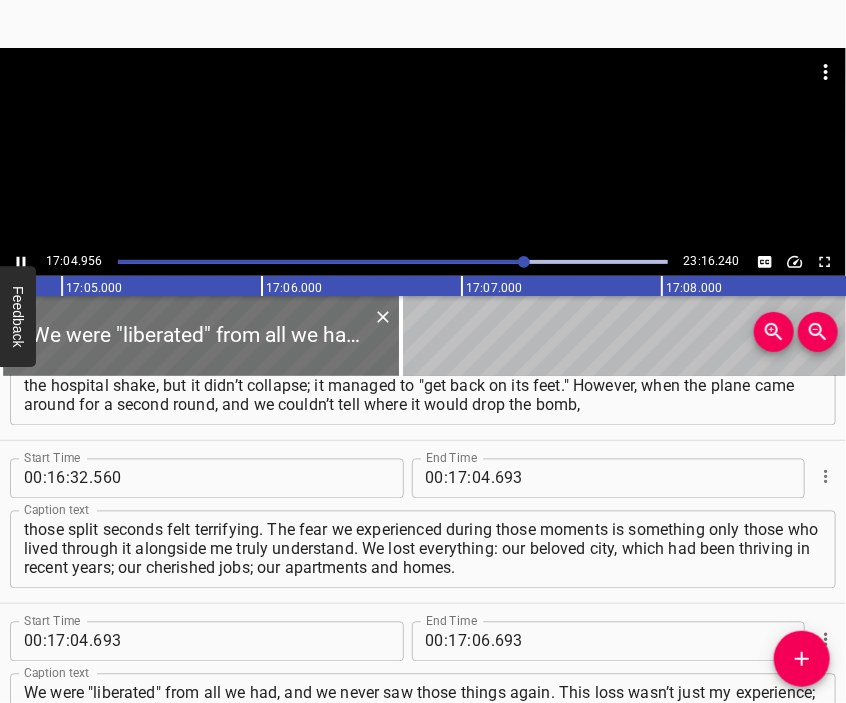 scroll, scrollTop: 5540, scrollLeft: 0, axis: vertical 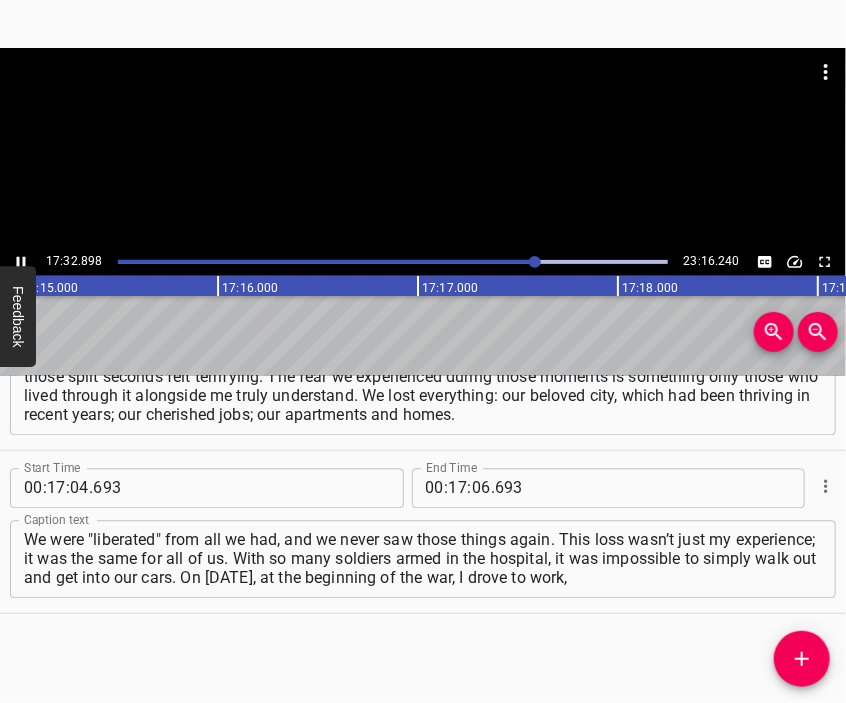click at bounding box center (423, 148) 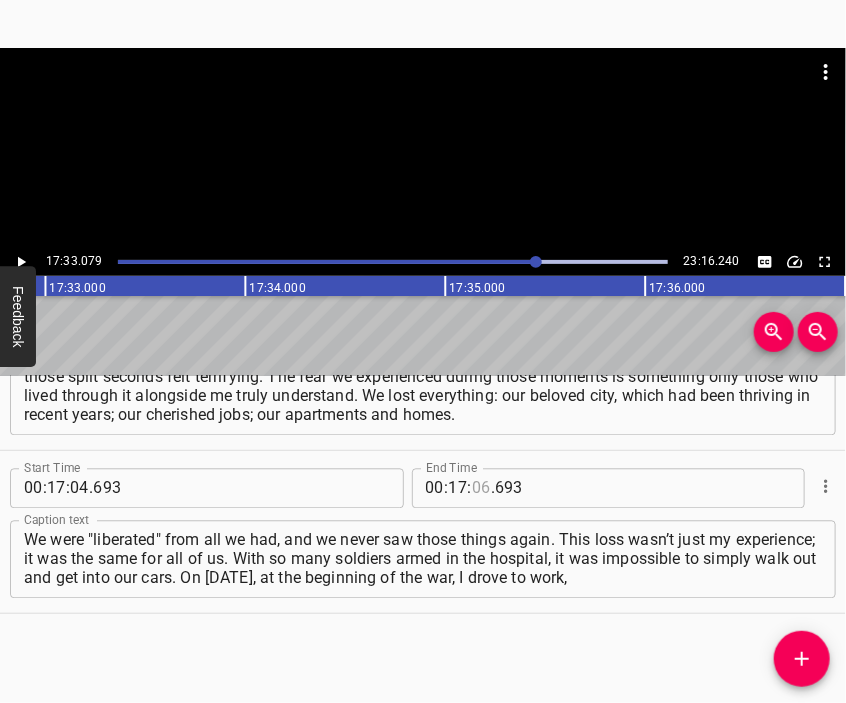 scroll, scrollTop: 0, scrollLeft: 210616, axis: horizontal 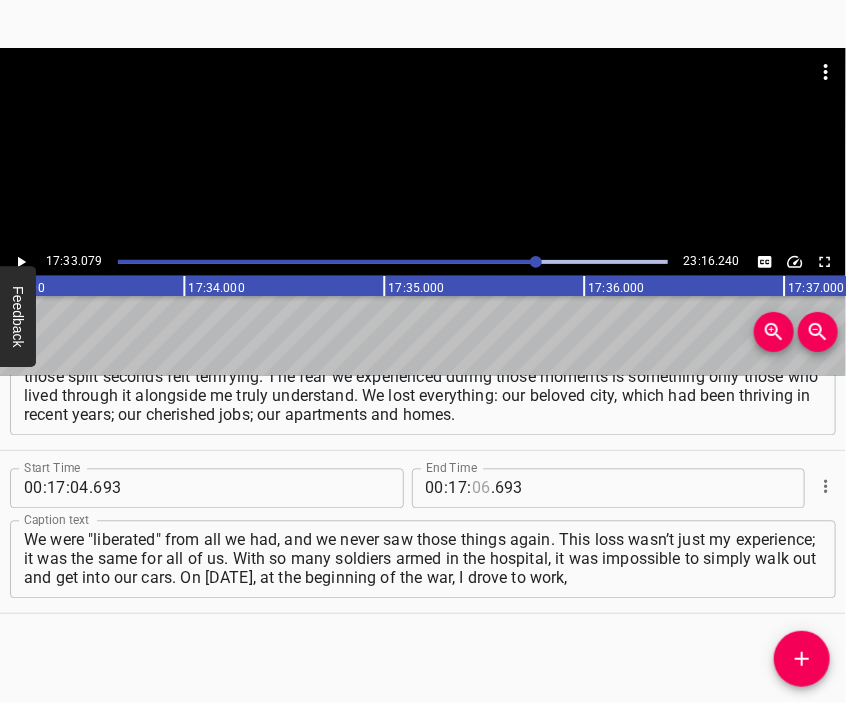 click at bounding box center [481, 489] 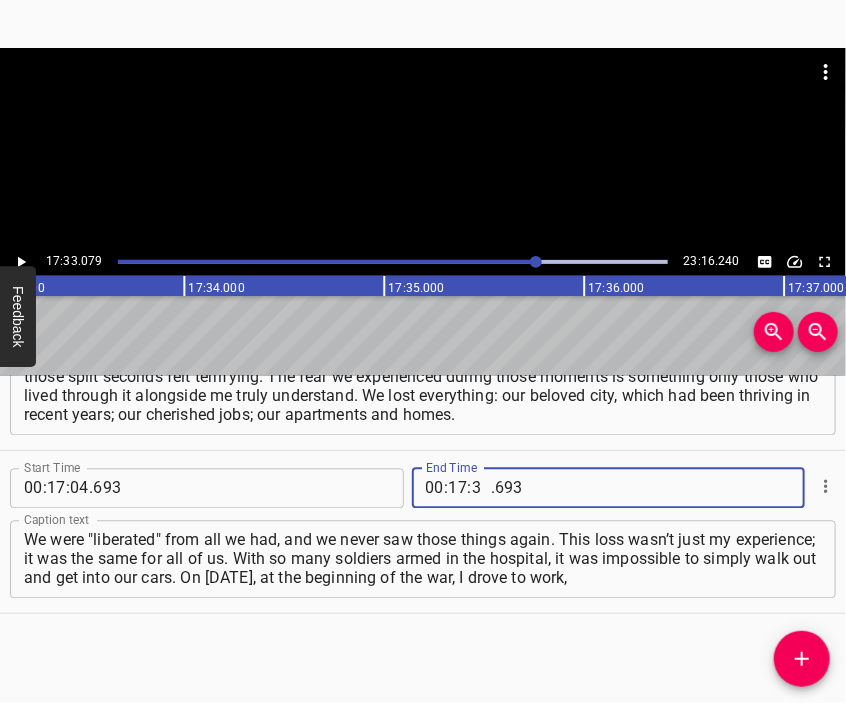 type on "33" 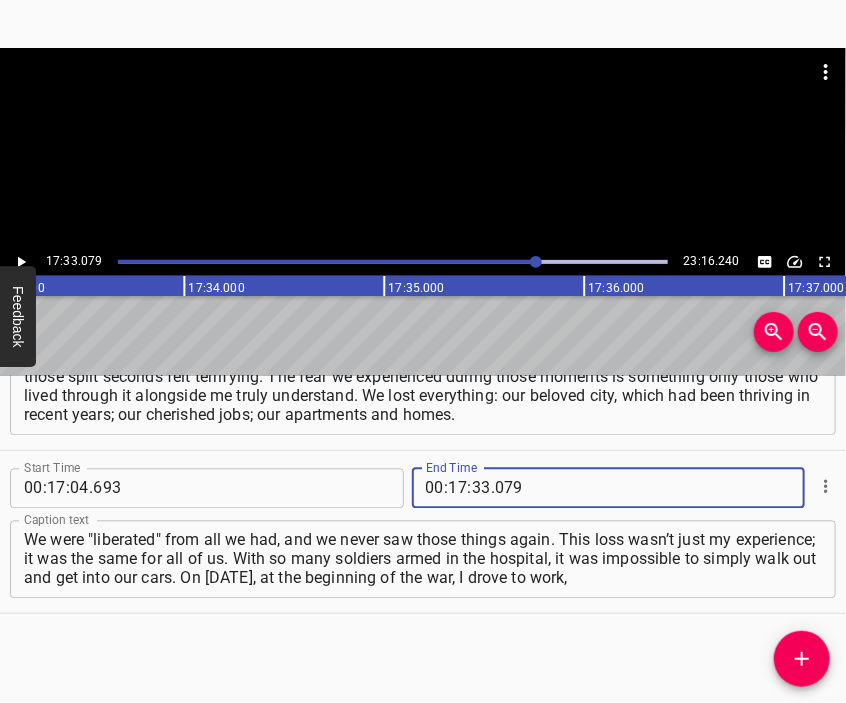 type on "079" 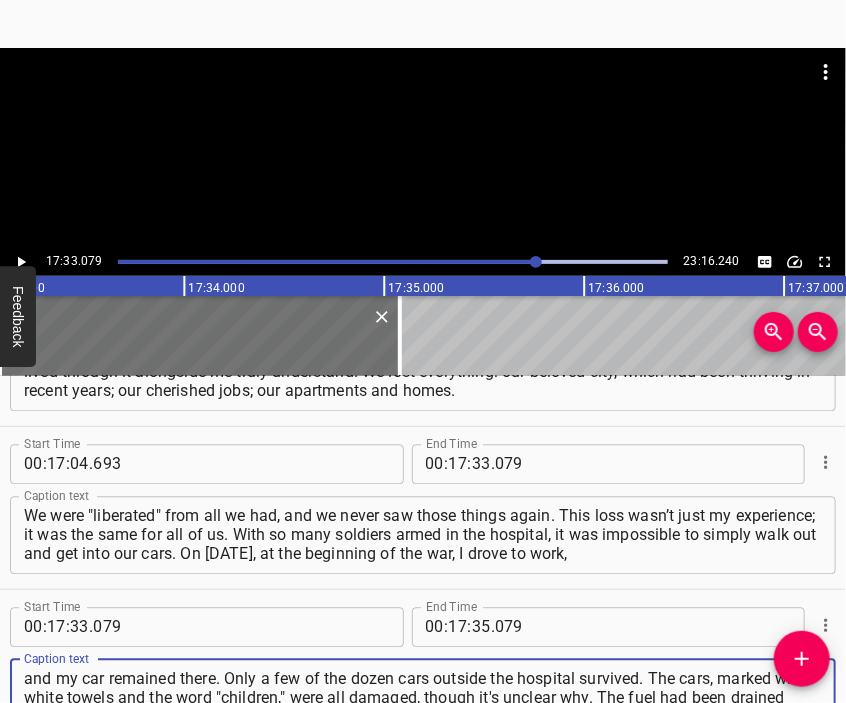 type on "and my car remained there. Only a few of the dozen cars outside the hospital survived. The cars, marked with white towels and the word "children," were all damaged, though it's unclear why. The fuel had been drained from the other vehicles. At that moment, it felt like it was [DATE] or never; we had no other chance." 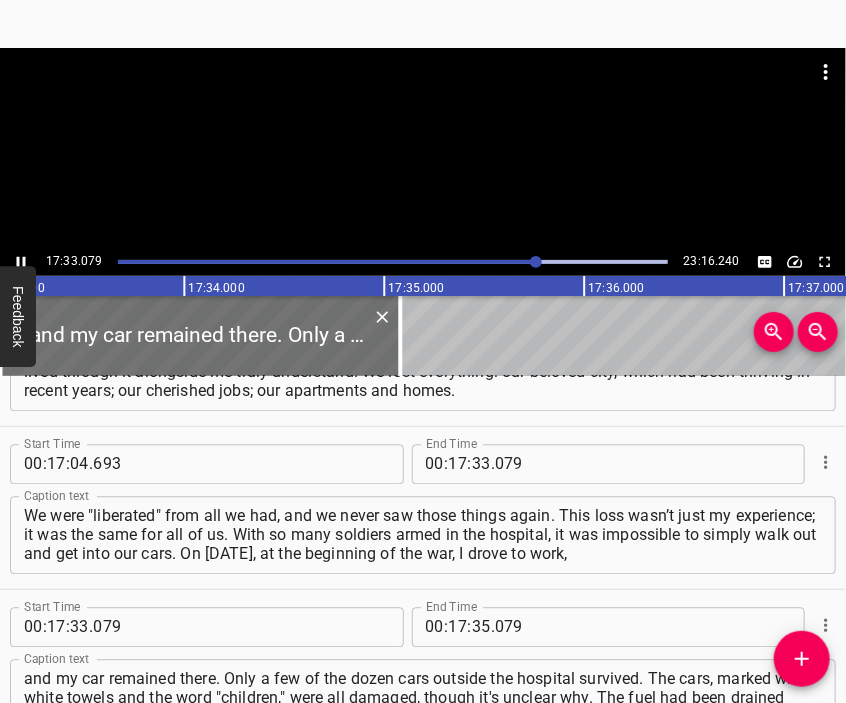 scroll, scrollTop: 5735, scrollLeft: 0, axis: vertical 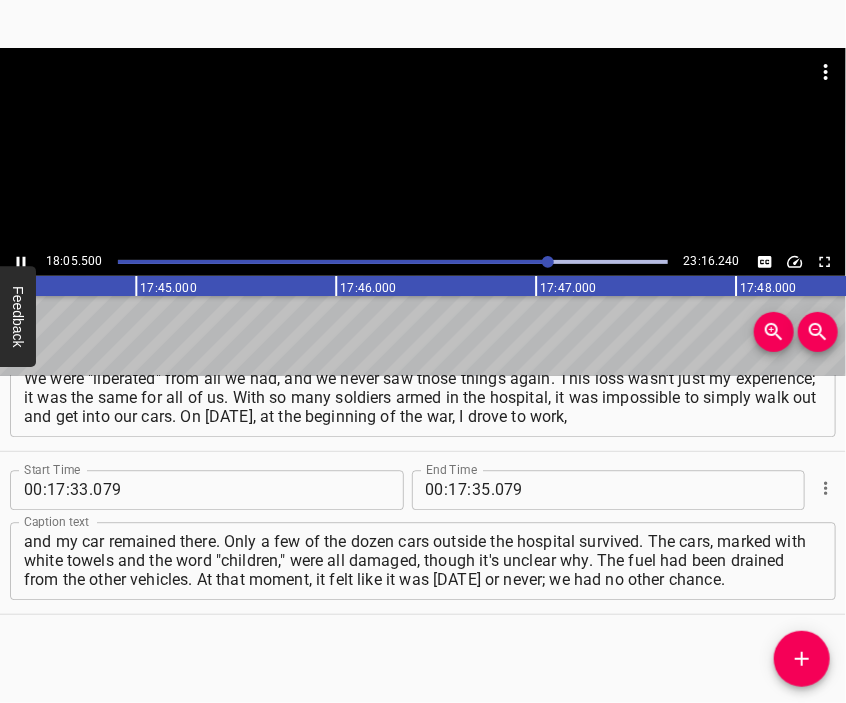 click at bounding box center [423, 98] 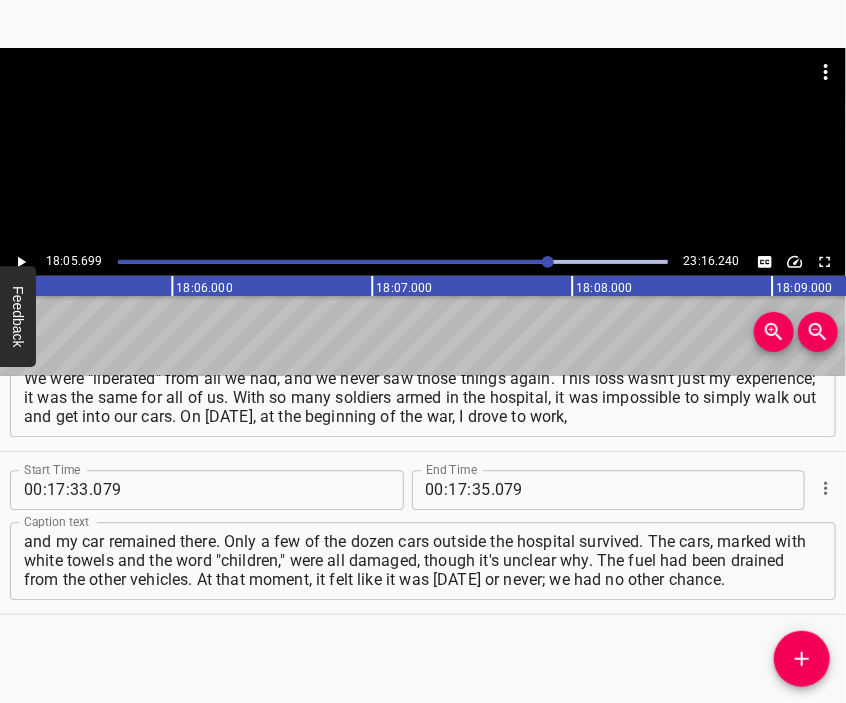 scroll, scrollTop: 0, scrollLeft: 217140, axis: horizontal 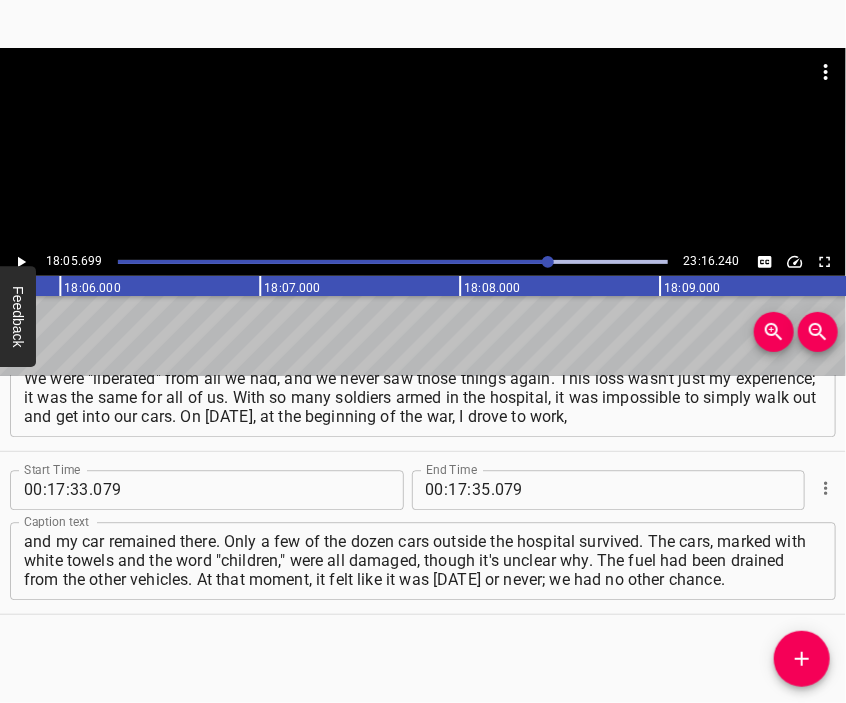 type 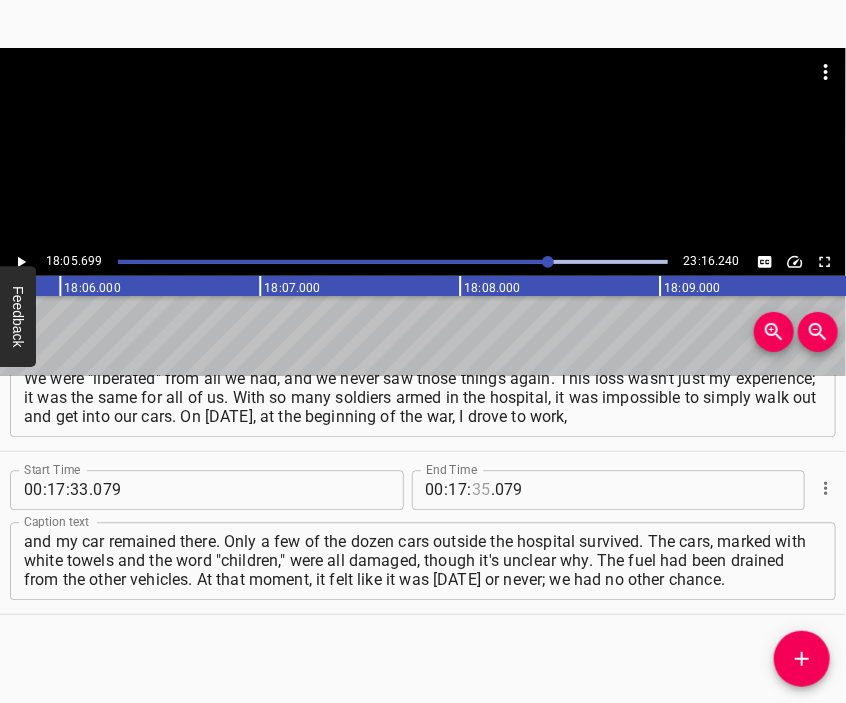 click at bounding box center (481, 490) 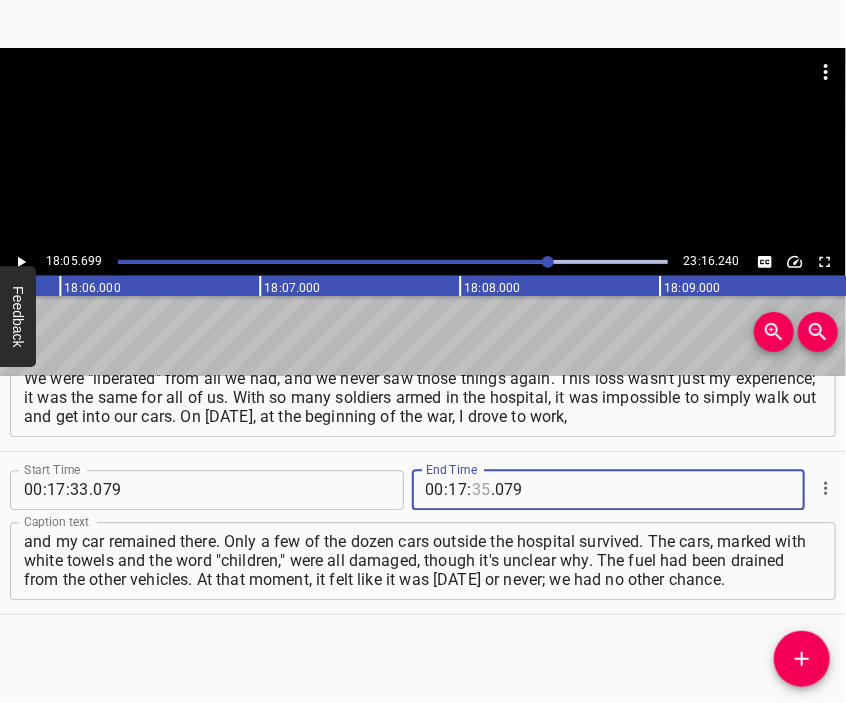 type 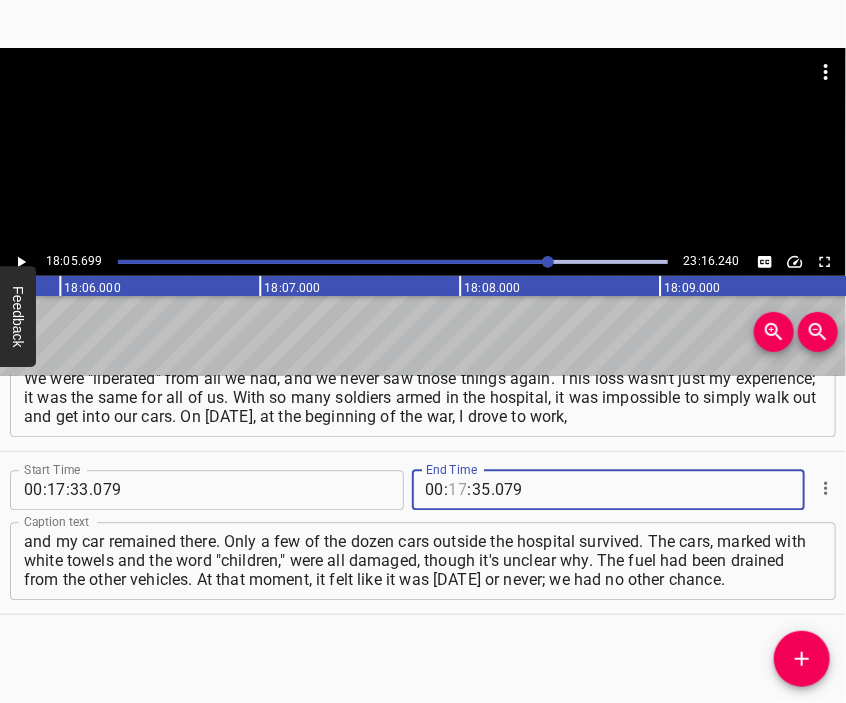click at bounding box center (458, 490) 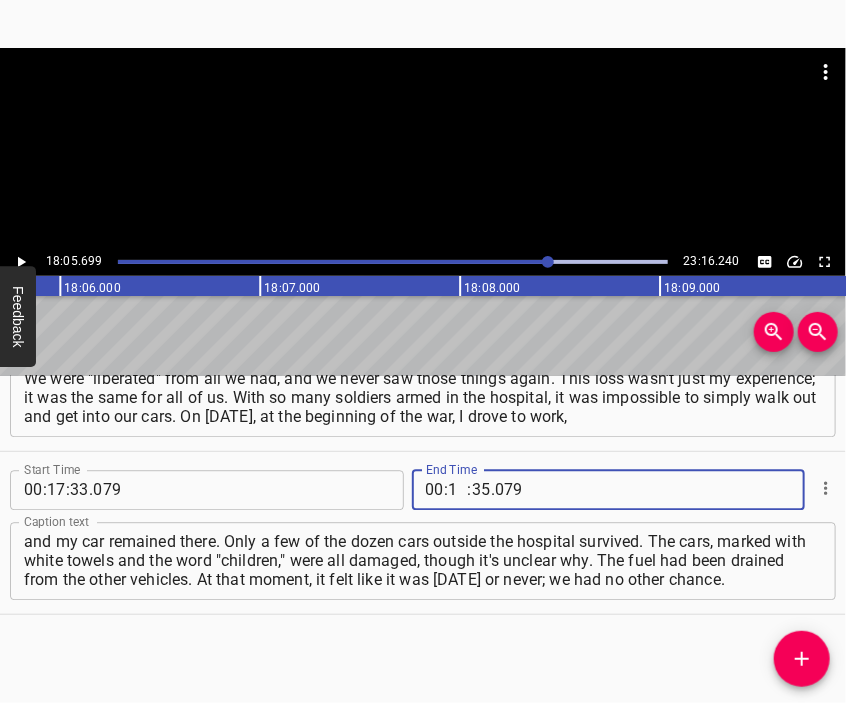 type on "18" 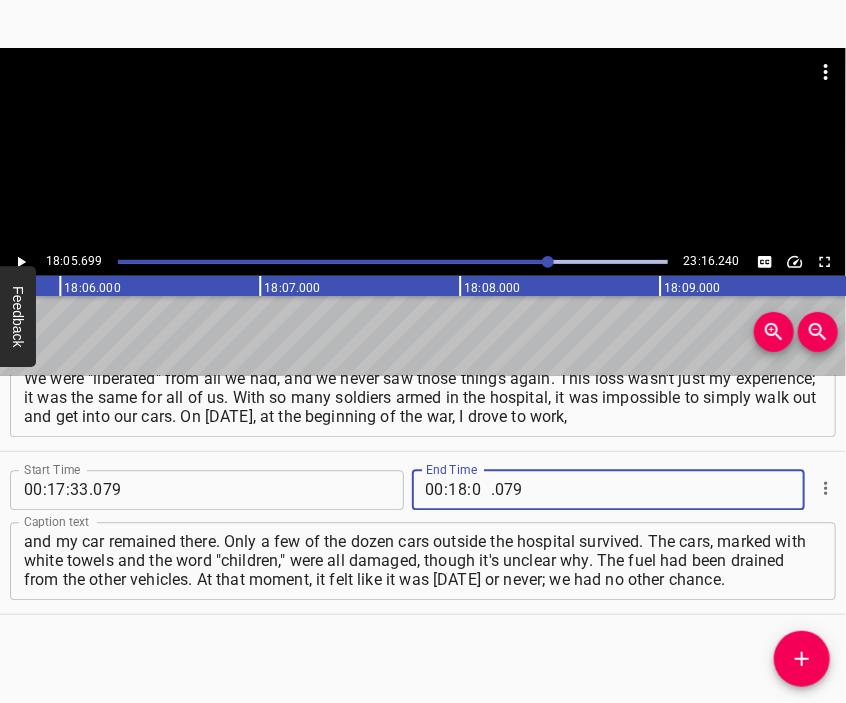 type on "05" 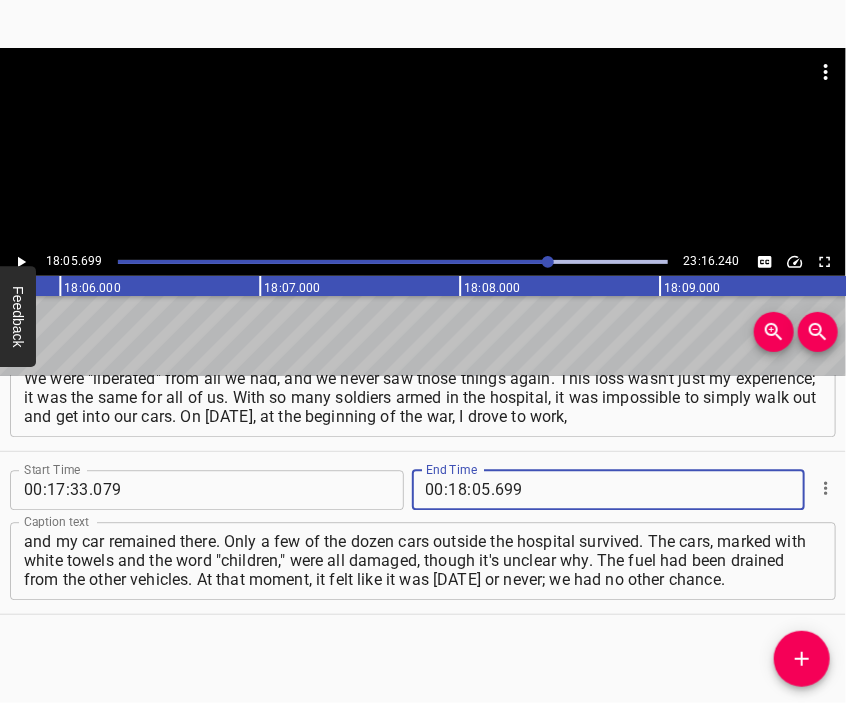 type on "699" 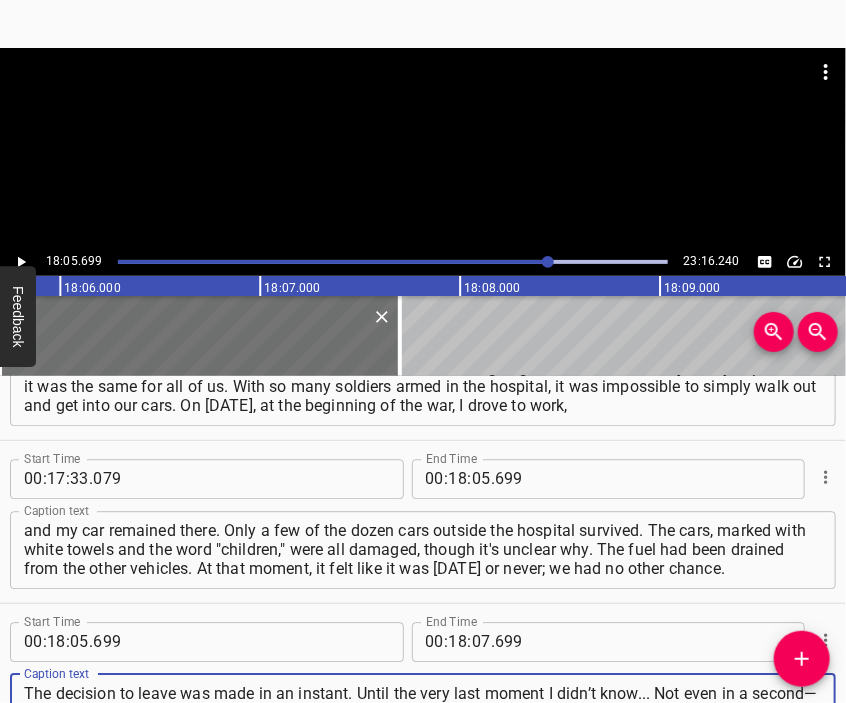 type on "The decision to leave was made in an instant. Until the very last moment I didn’t know... Not even in a second—just in a split second, I’ve made the decision to evacuate myself and my family. I put on my jacket over my medical uniform and got into the car." 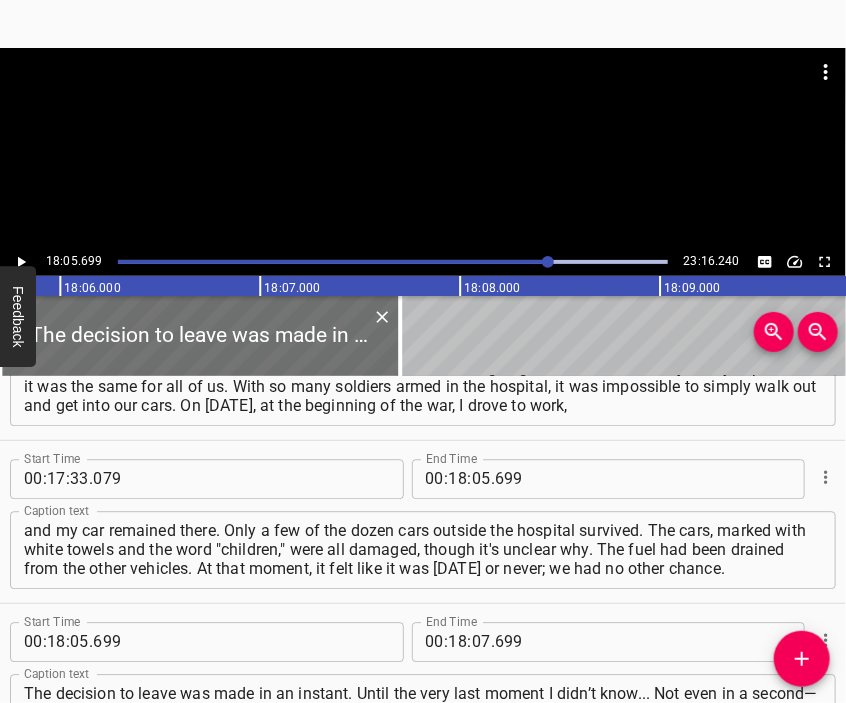 click at bounding box center (423, 98) 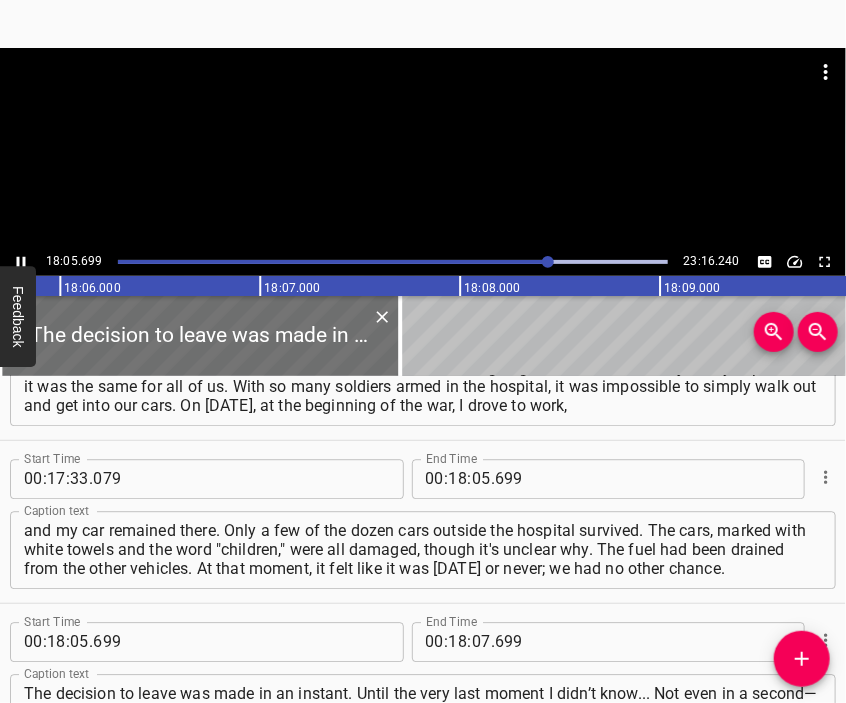 scroll, scrollTop: 5885, scrollLeft: 0, axis: vertical 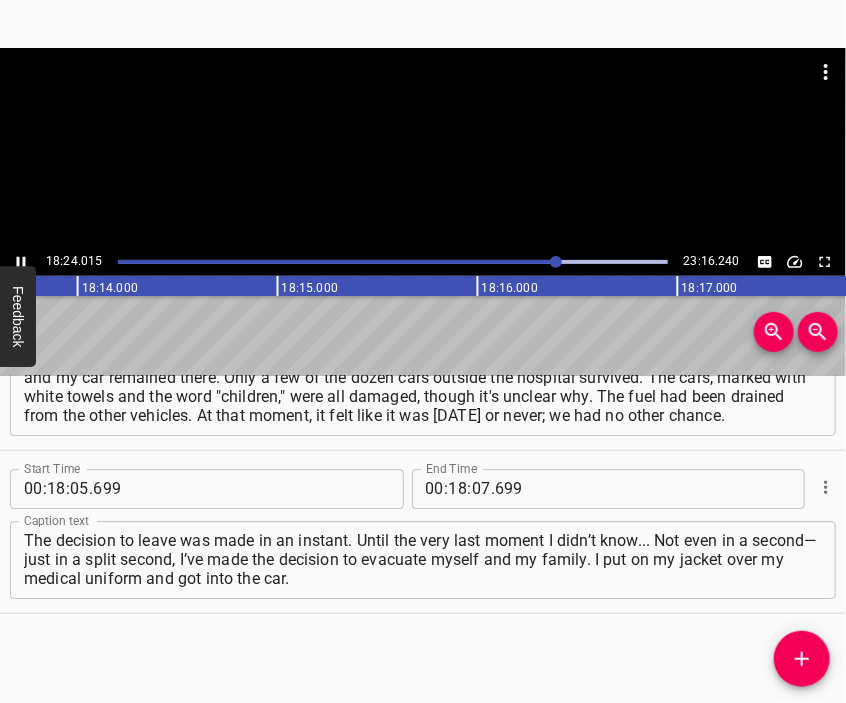 click at bounding box center [423, 148] 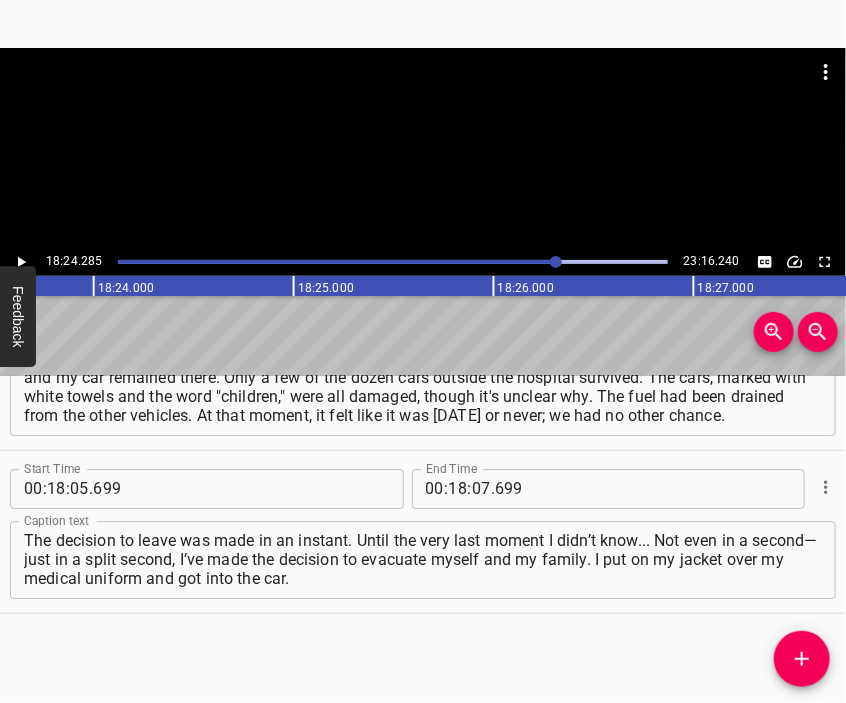scroll, scrollTop: 0, scrollLeft: 220856, axis: horizontal 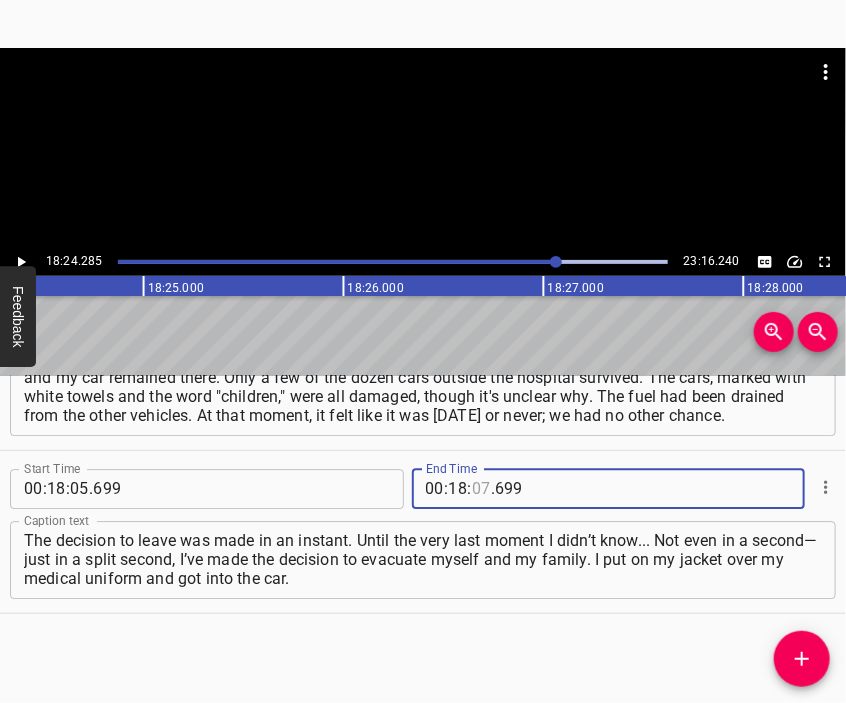 click at bounding box center [481, 489] 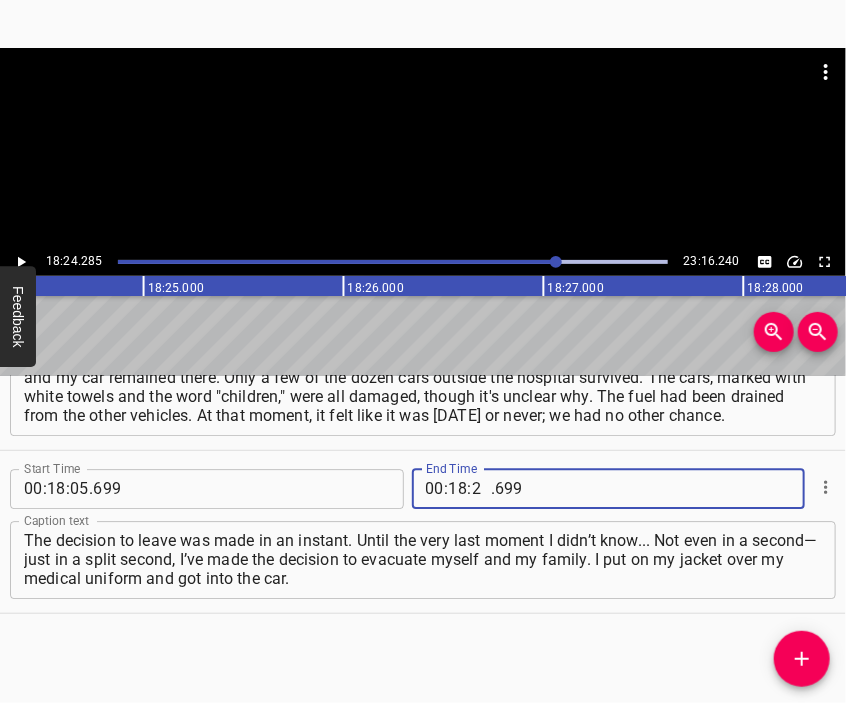 type on "24" 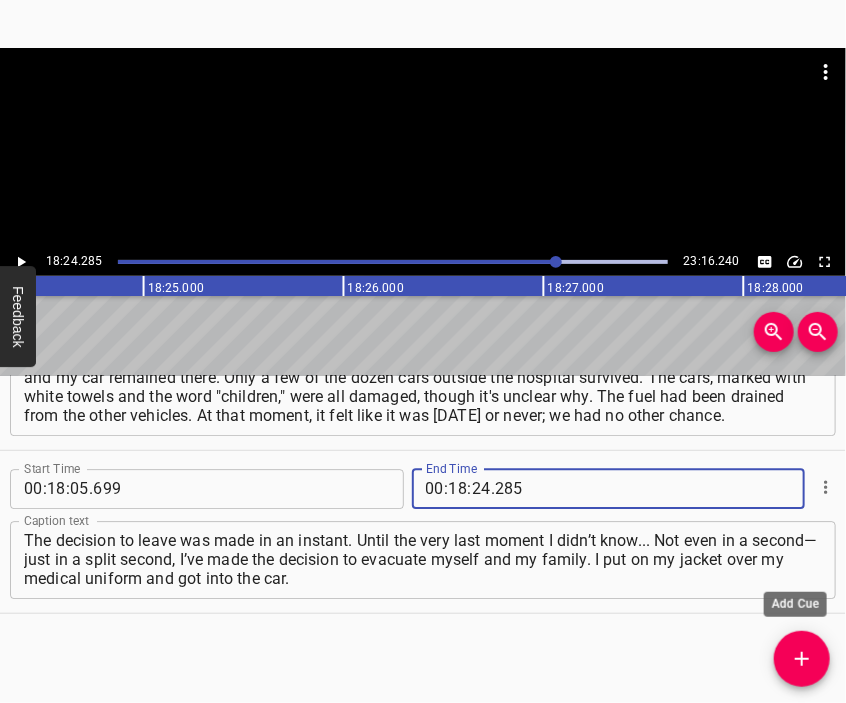 type on "285" 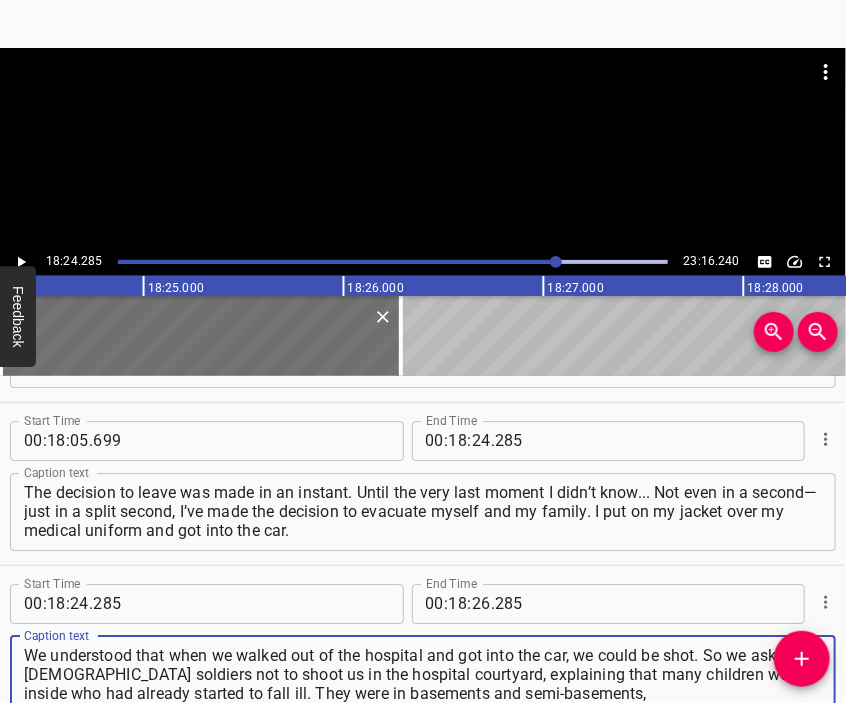 type on "We understood that when we walked out of the hospital and got into the car, we could be shot. So we asked the [DEMOGRAPHIC_DATA] soldiers not to shoot us in the hospital courtyard, explaining that many children were inside who had already started to fall ill. They were in basements and semi-basements," 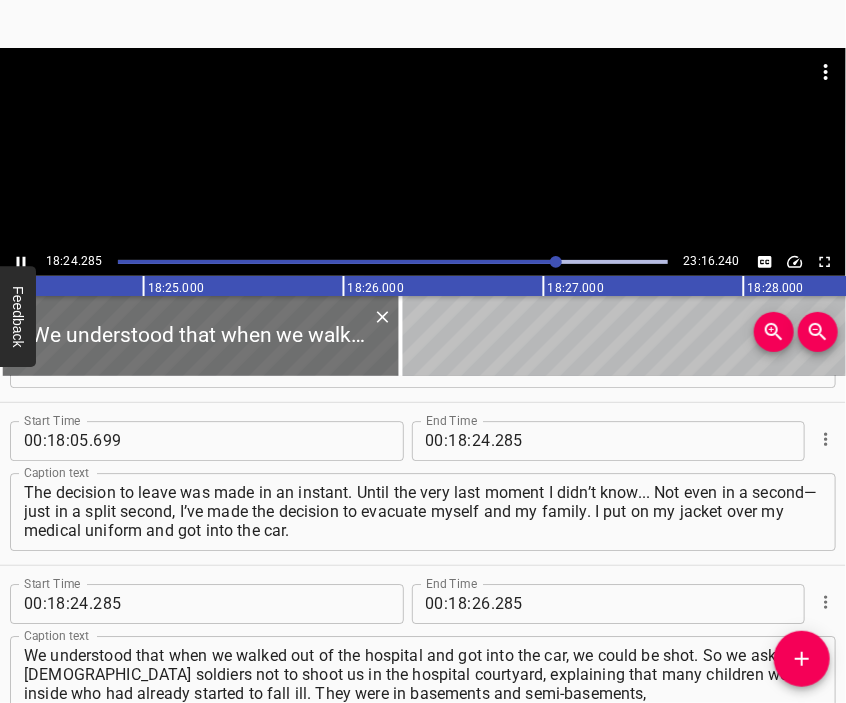 scroll, scrollTop: 6082, scrollLeft: 0, axis: vertical 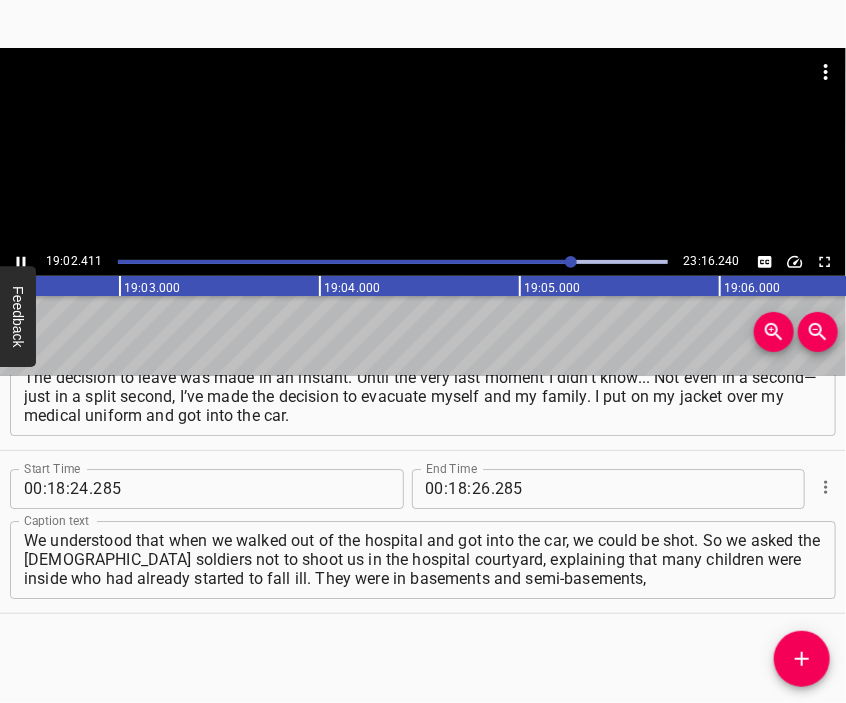 click at bounding box center [423, 148] 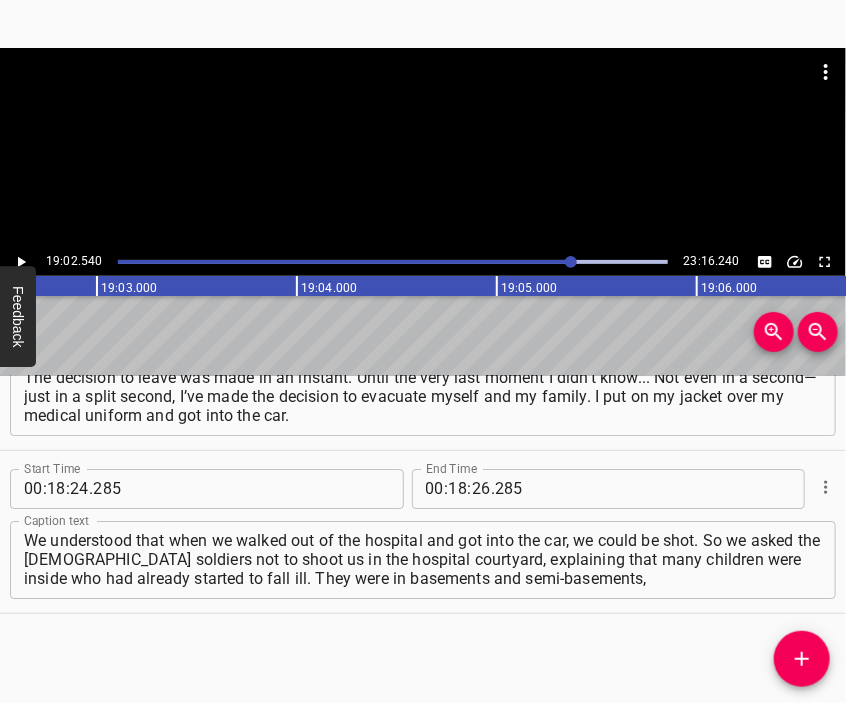 scroll, scrollTop: 0, scrollLeft: 228508, axis: horizontal 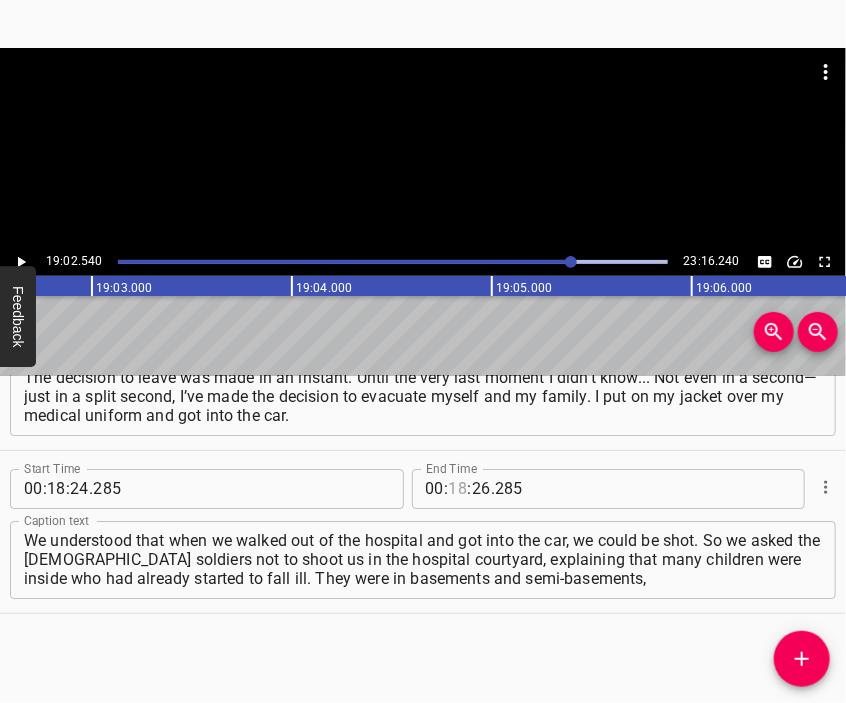 click at bounding box center (458, 489) 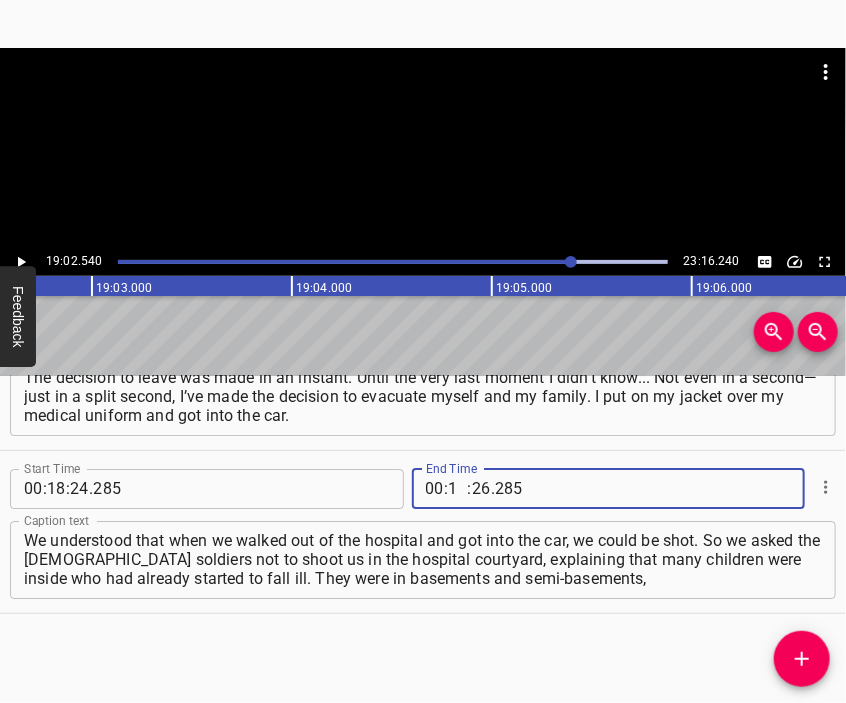 type on "19" 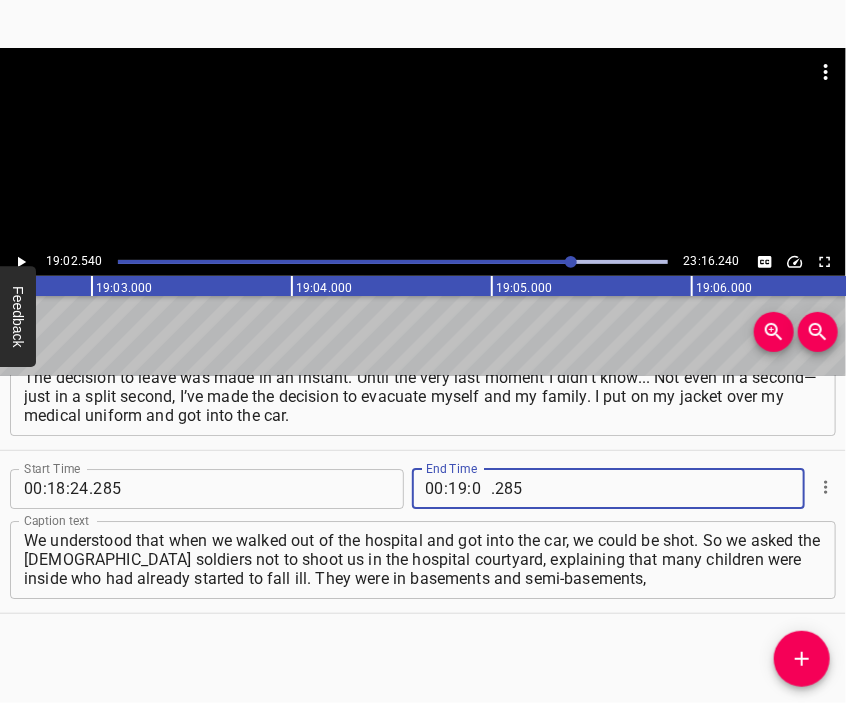 type on "02" 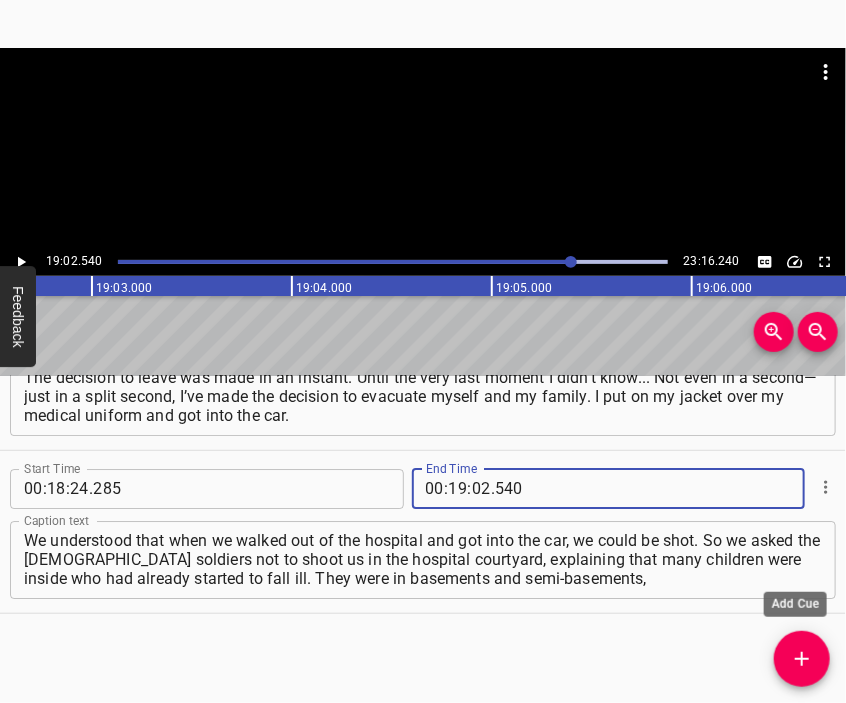type on "540" 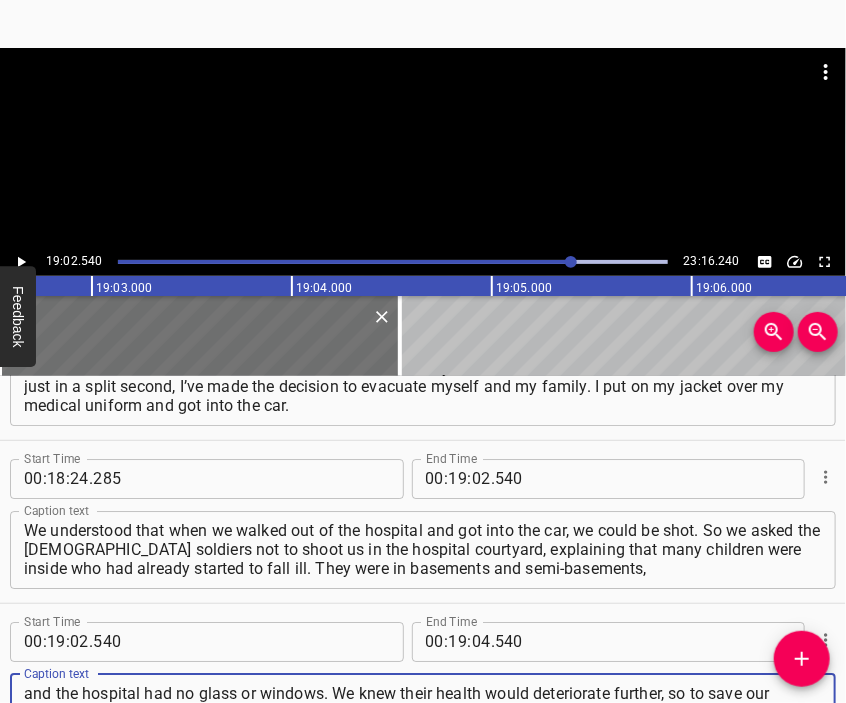 type on "and the hospital had no glass or windows. We knew their health would deteriorate further, so to save our families and children, we decided to leave the city. The soldiers promised us they wouldn’t shoot in the hospital courtyard, but after that, whatever happened was beyond our control." 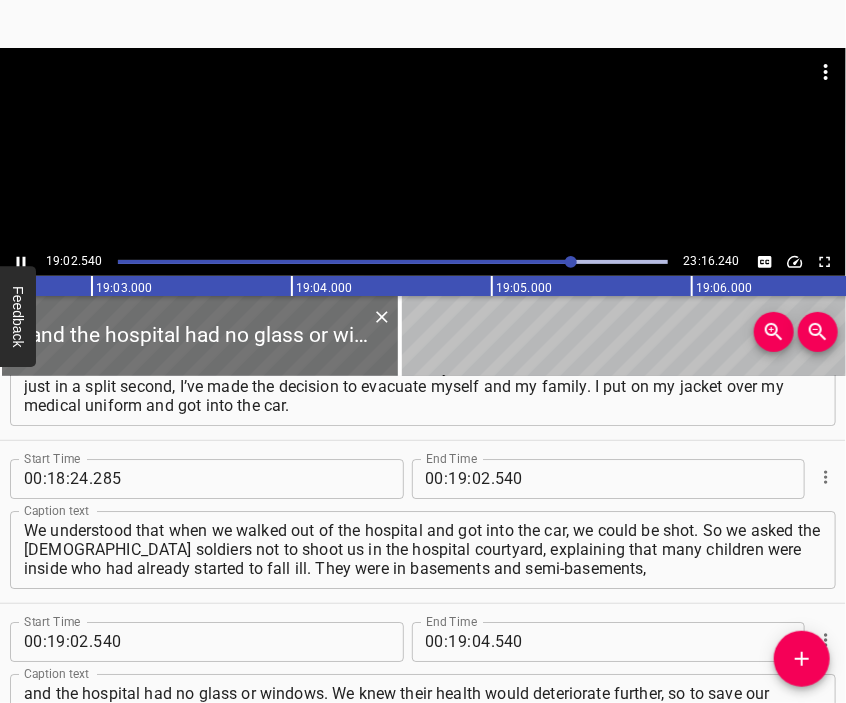 scroll, scrollTop: 6286, scrollLeft: 0, axis: vertical 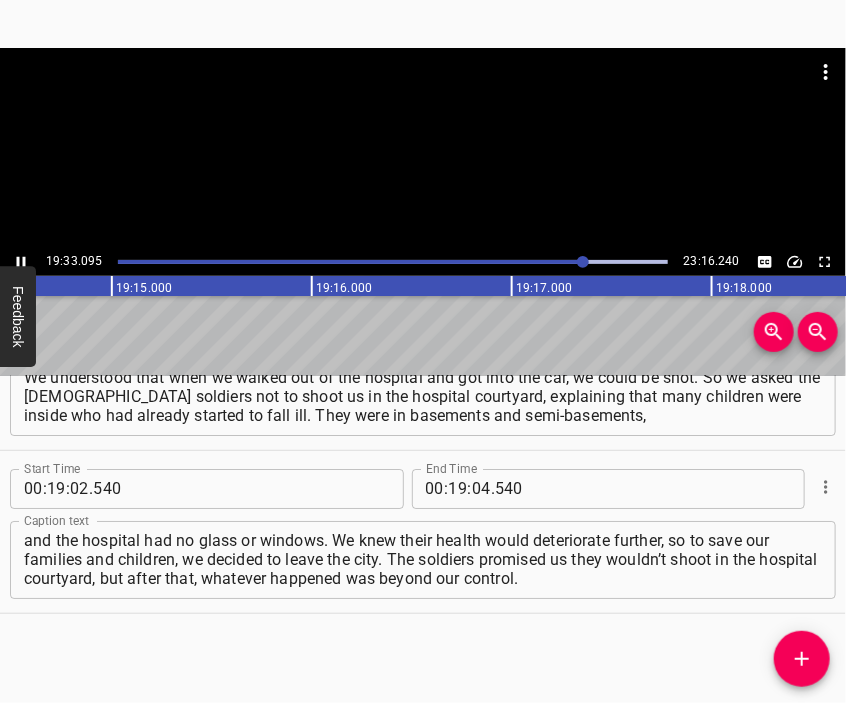 click at bounding box center [423, 98] 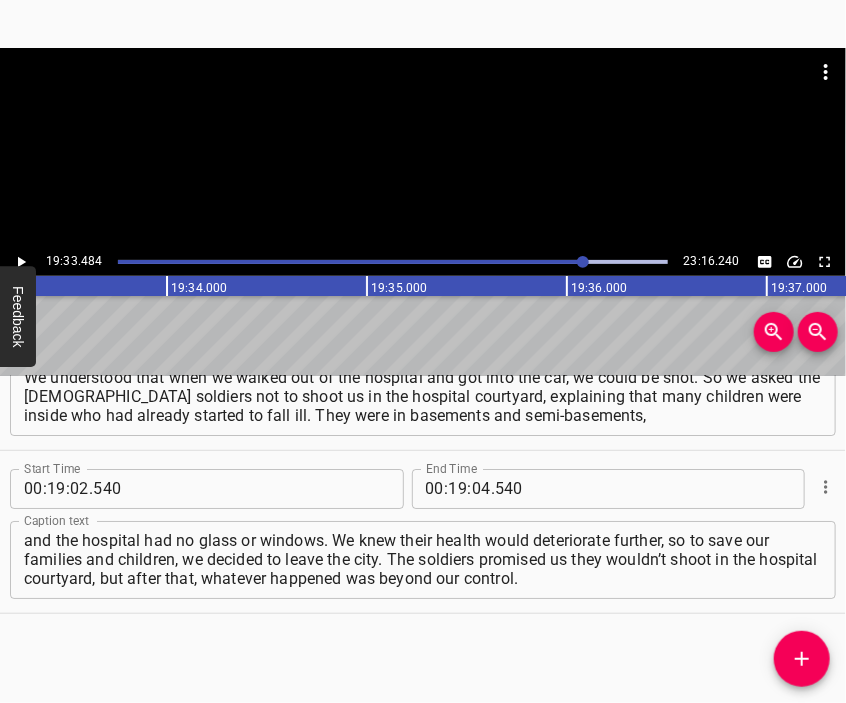 scroll, scrollTop: 0, scrollLeft: 234696, axis: horizontal 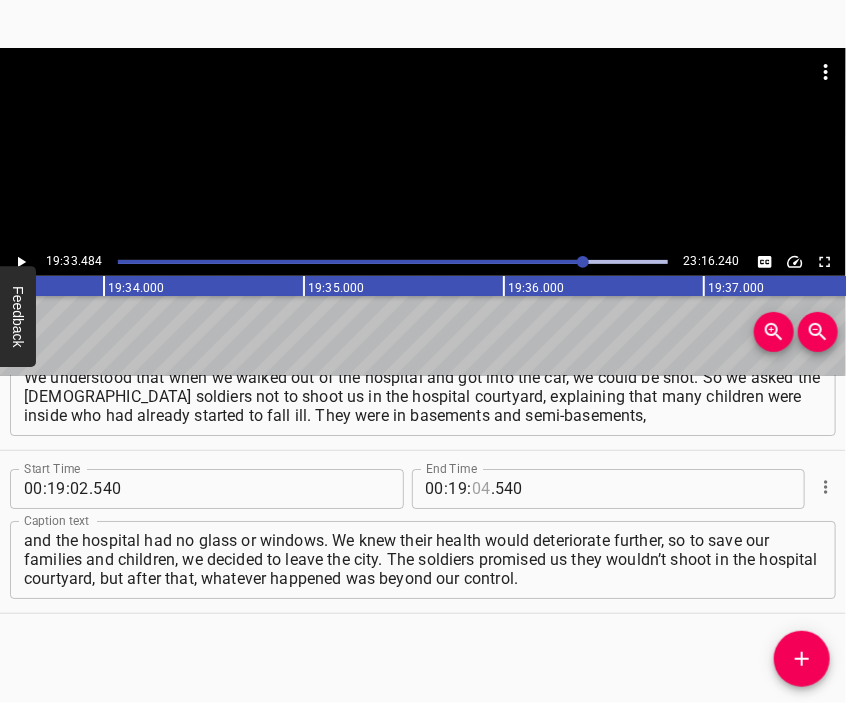 click at bounding box center (481, 489) 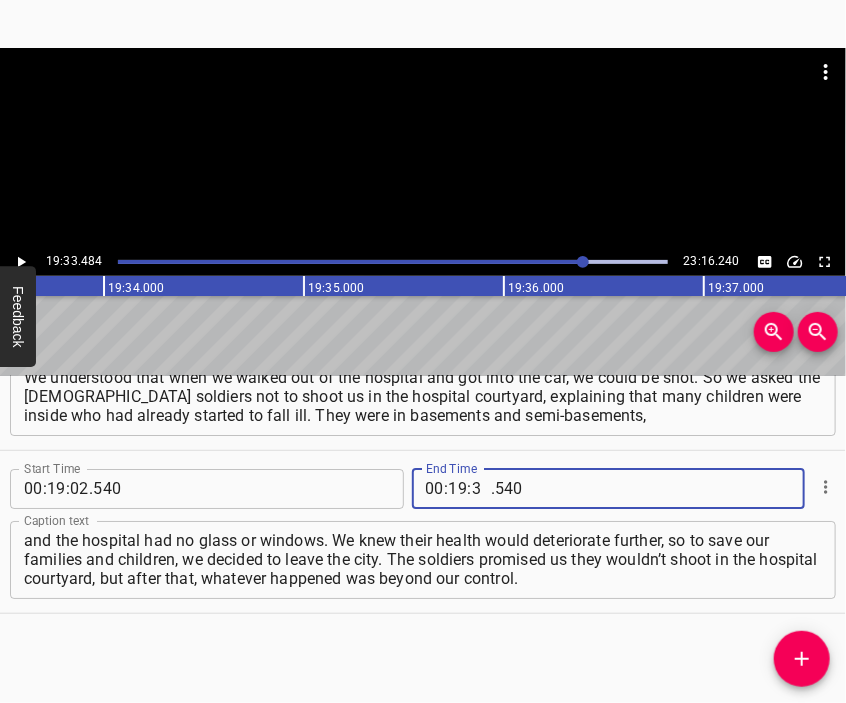 type on "33" 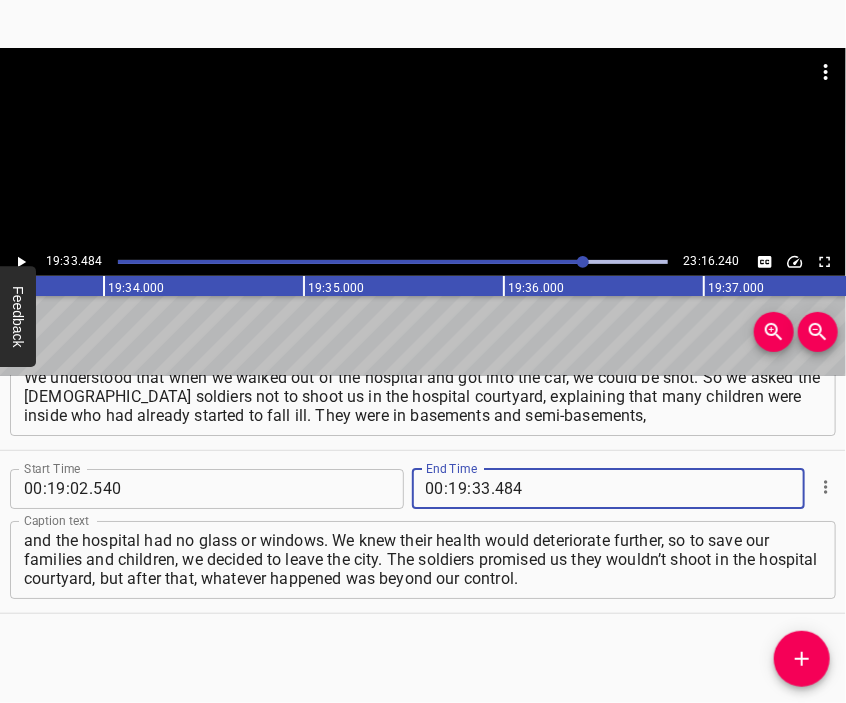 type on "484" 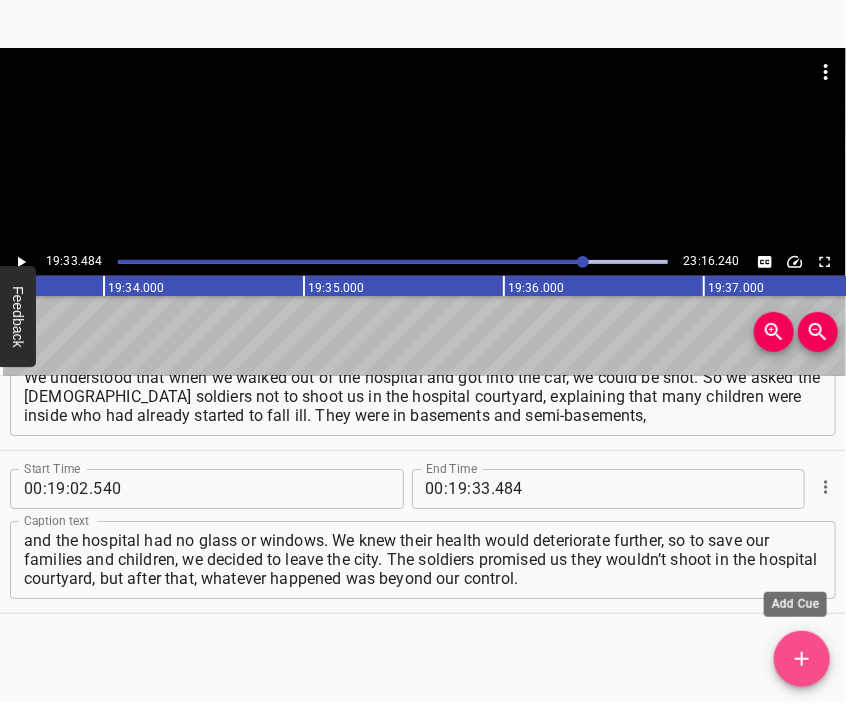 click at bounding box center (802, 659) 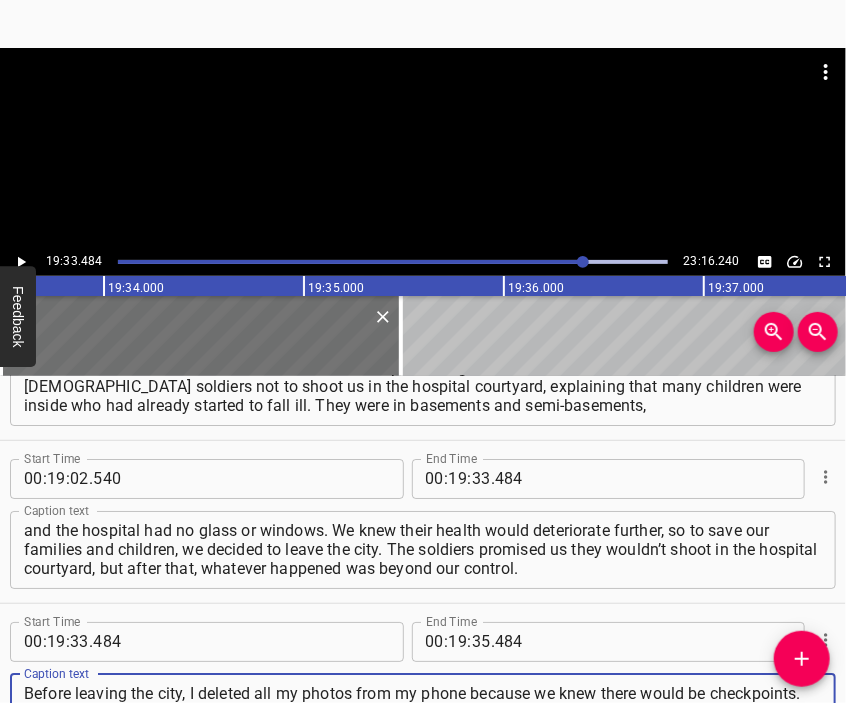 type on "Before leaving the city, I deleted all my photos from my phone because we knew there would be checkpoints. We witnessed the constant shelling and horror, along with the absence of food and water. The choice was clear: we could either die there from the cold and hunger or risk everything to try and escape." 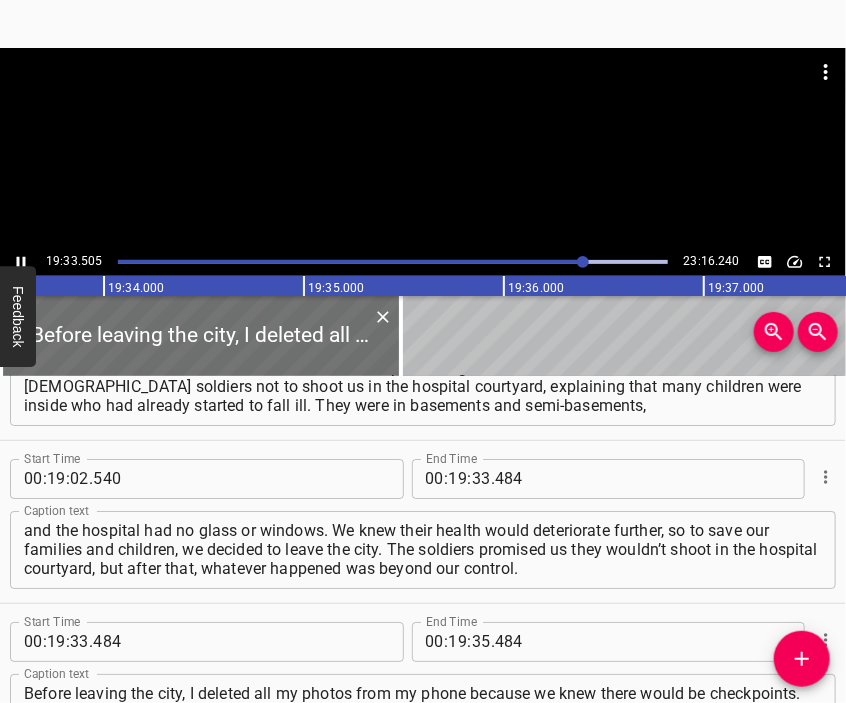 scroll, scrollTop: 6355, scrollLeft: 0, axis: vertical 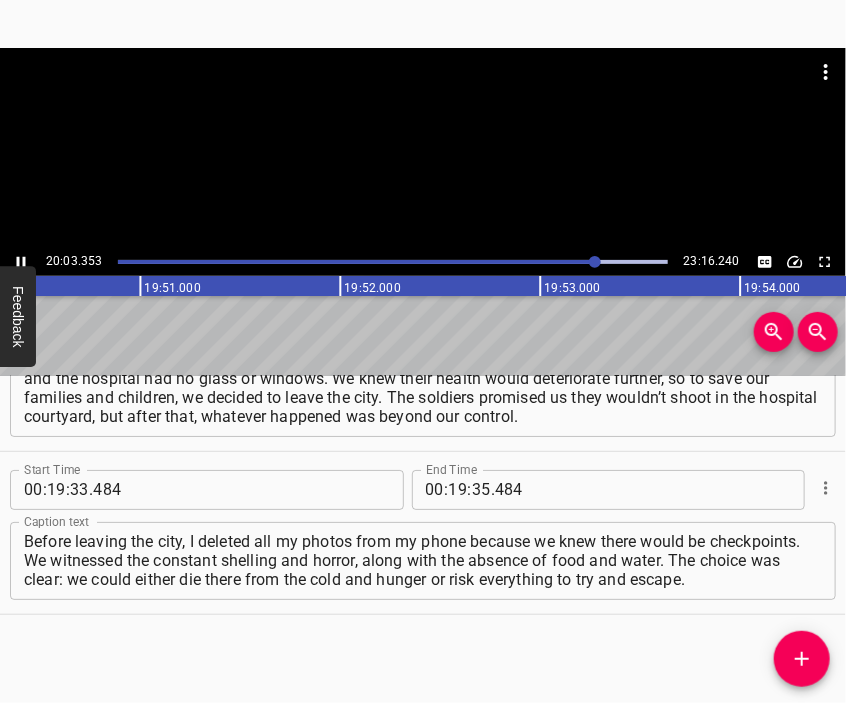 click at bounding box center [423, 98] 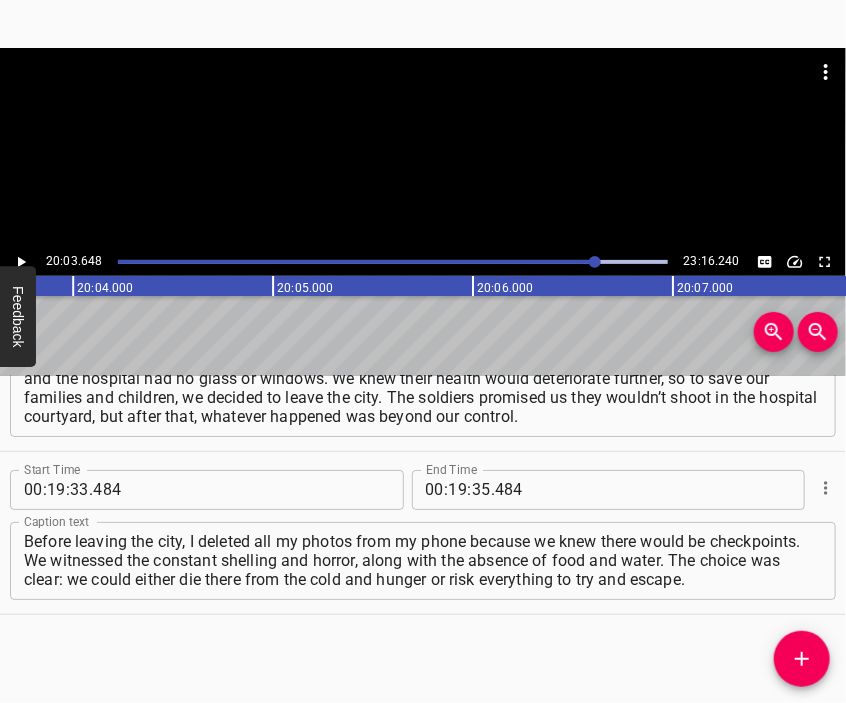 scroll, scrollTop: 0, scrollLeft: 240729, axis: horizontal 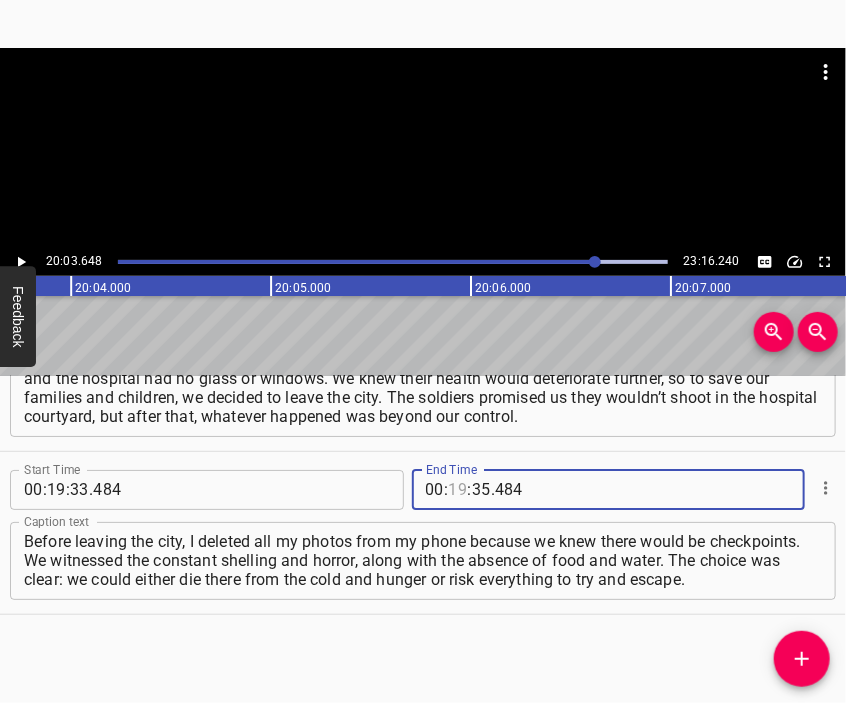 click at bounding box center (458, 490) 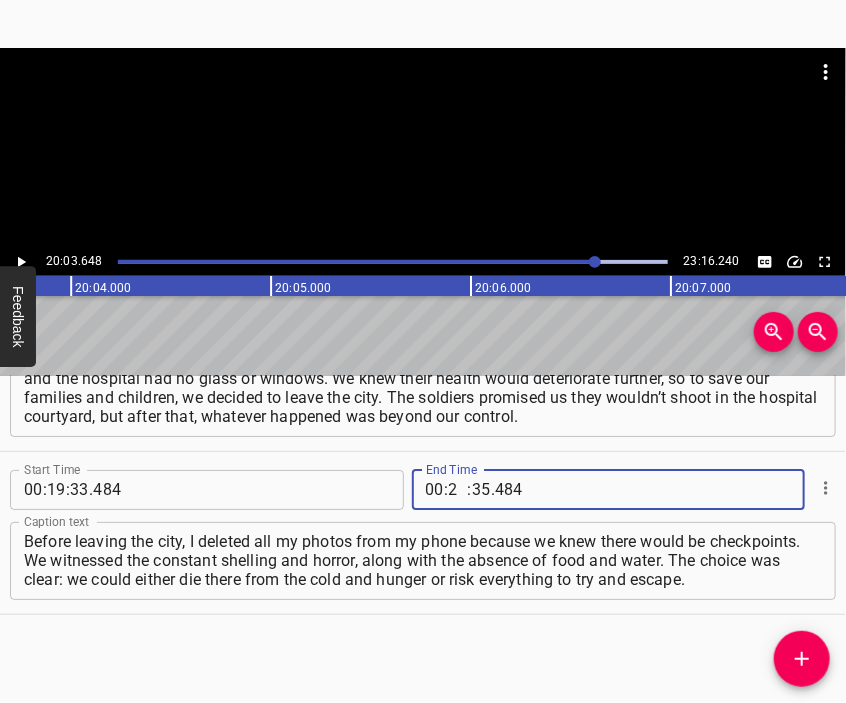 type on "20" 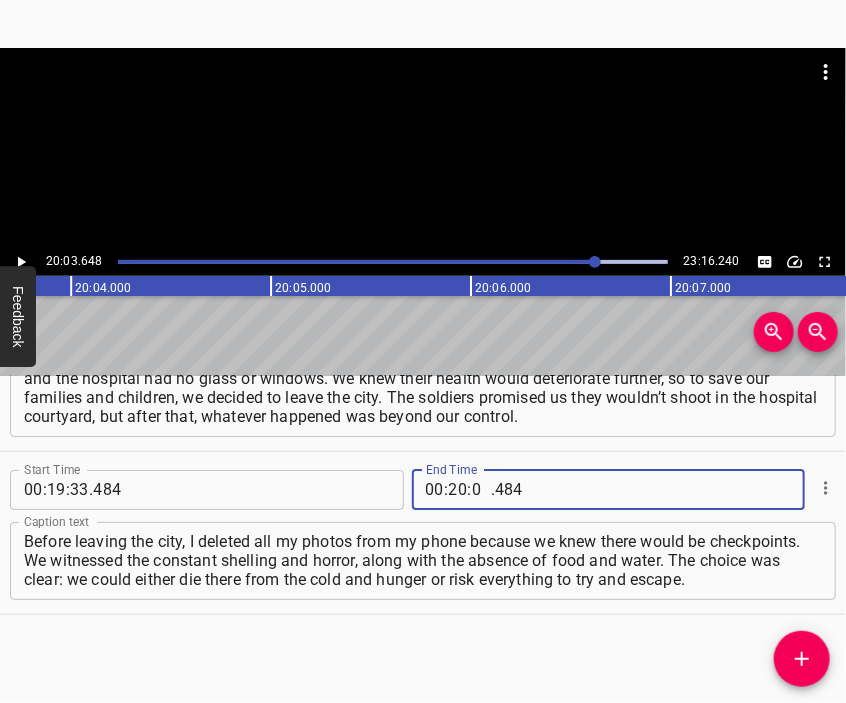 type on "03" 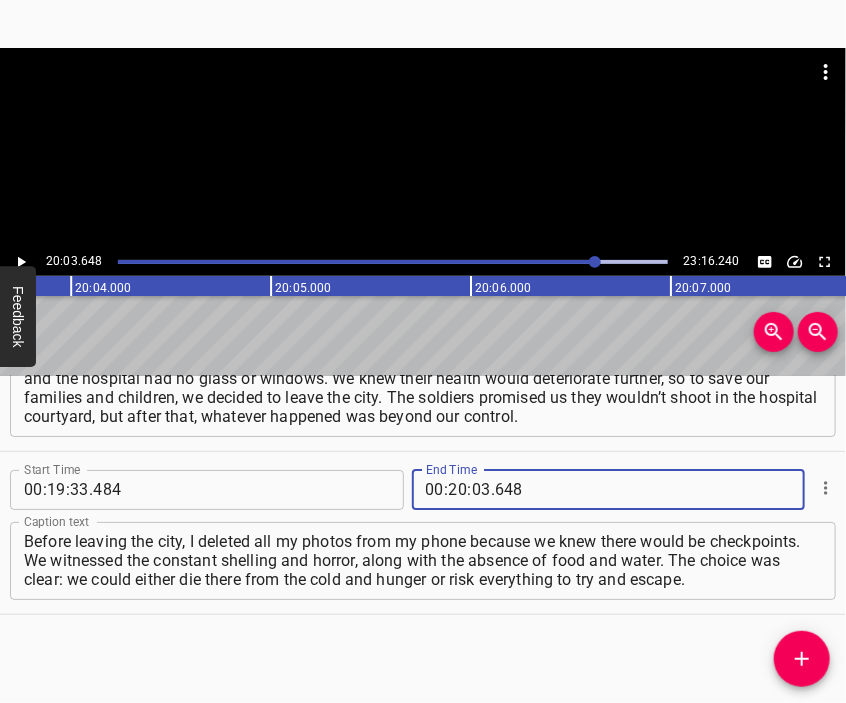 type on "648" 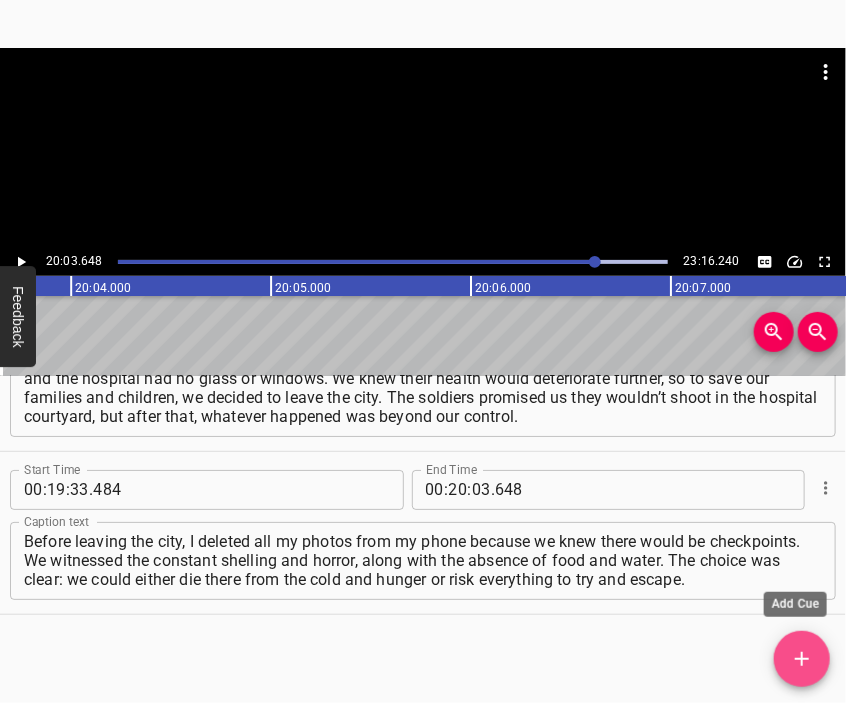click 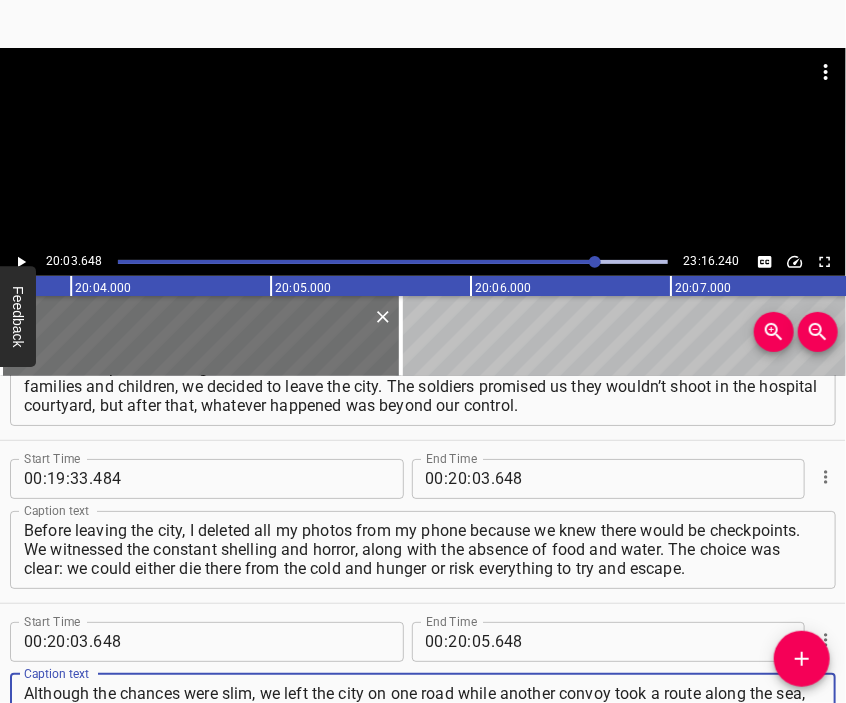 type on "Although the chances were slim, we left the city on one road while another convoy took a route along the sea, which was attacked by Grad rockets in the [GEOGRAPHIC_DATA] area. Fortunately, we made it through. After passing through numerous checkpoints where our documents were checked" 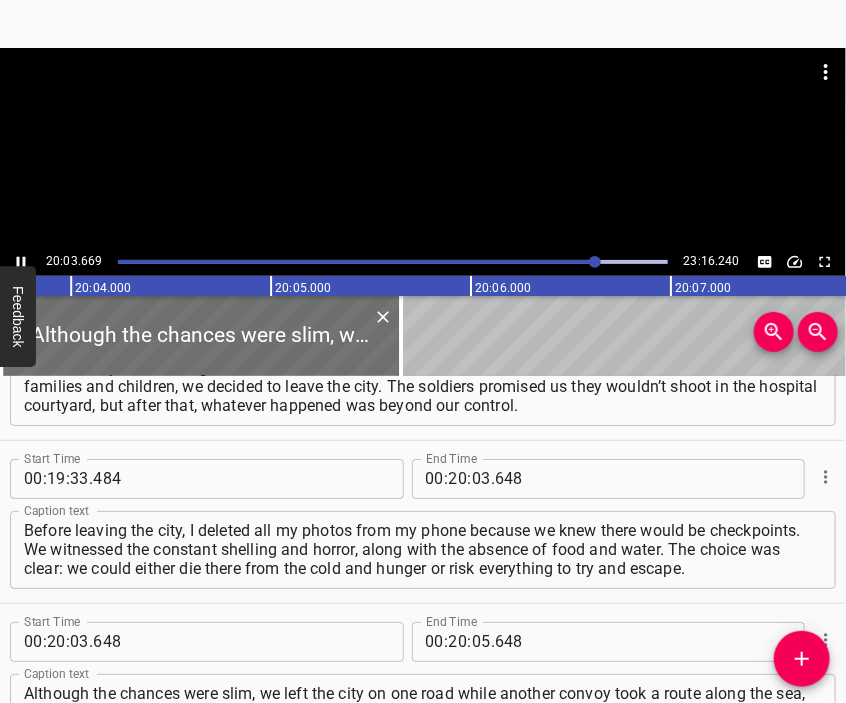 scroll, scrollTop: 6612, scrollLeft: 0, axis: vertical 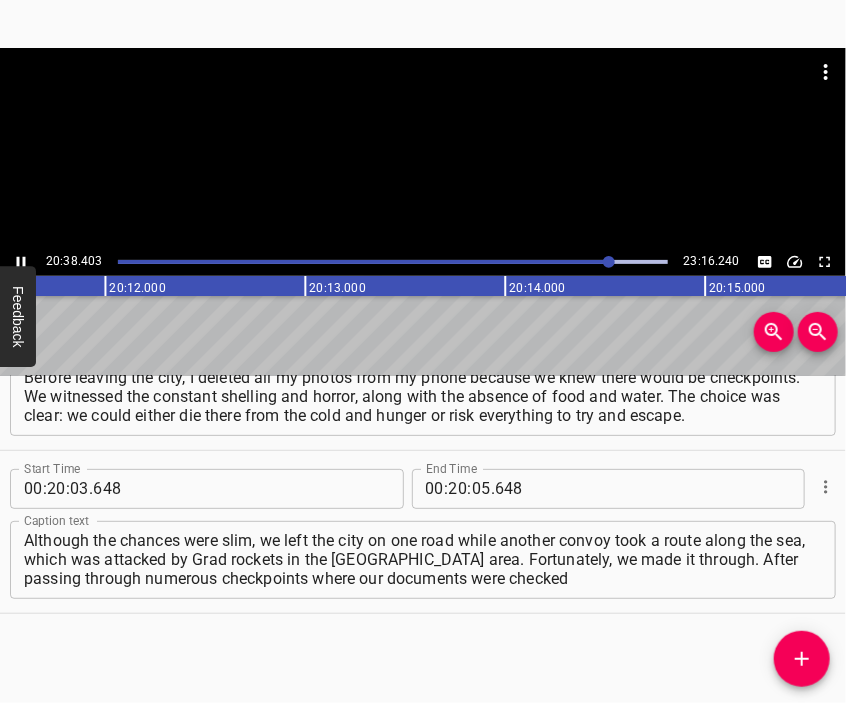 click at bounding box center [423, 98] 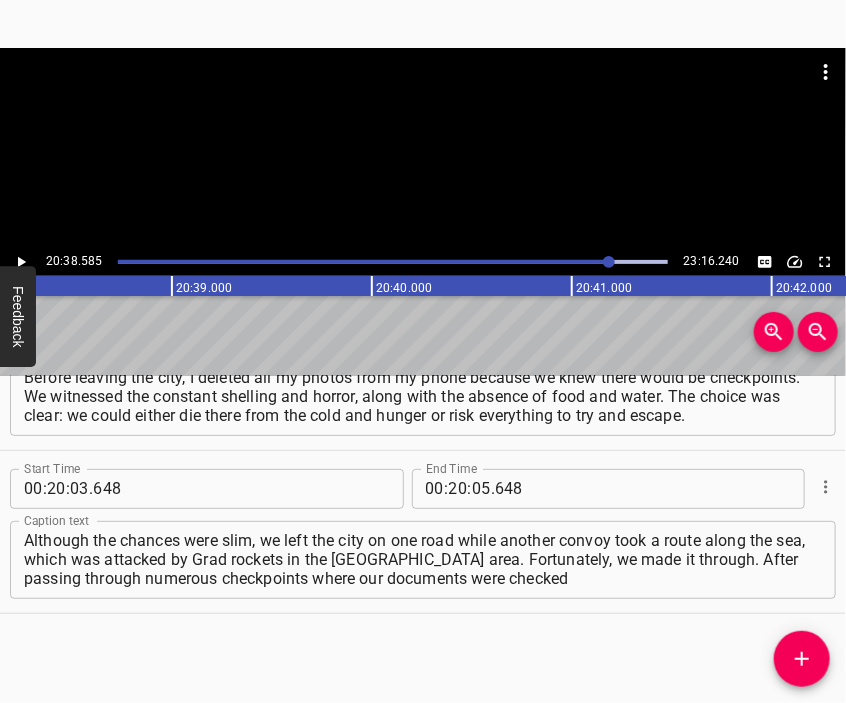 scroll, scrollTop: 0, scrollLeft: 247716, axis: horizontal 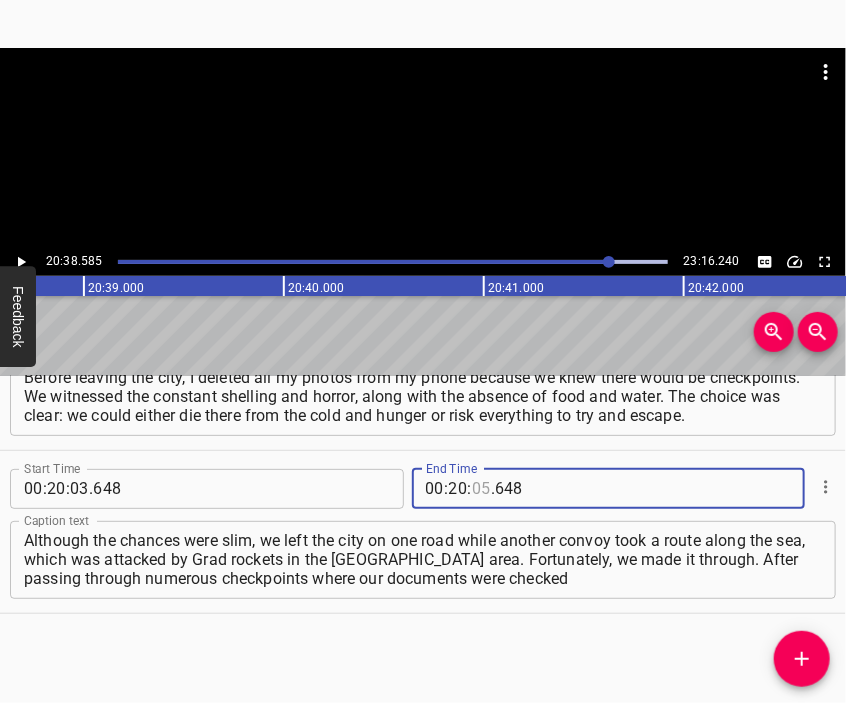 click at bounding box center (481, 489) 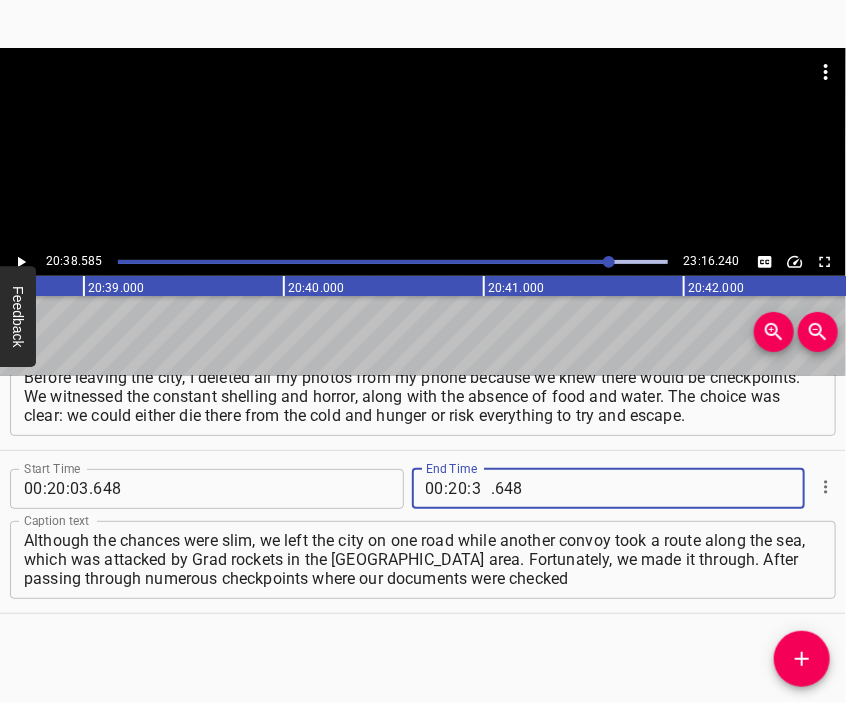 type on "38" 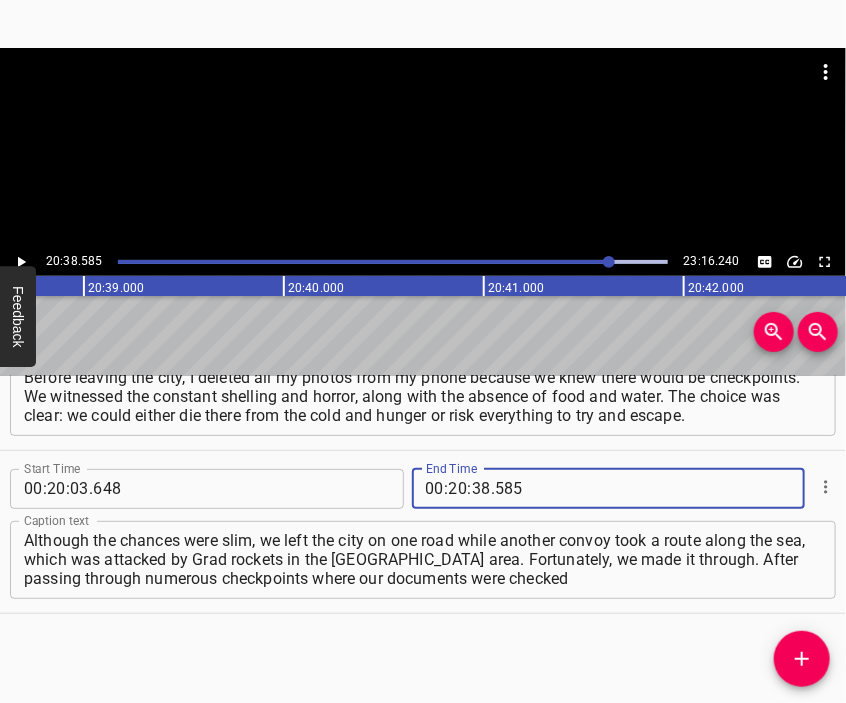 type on "585" 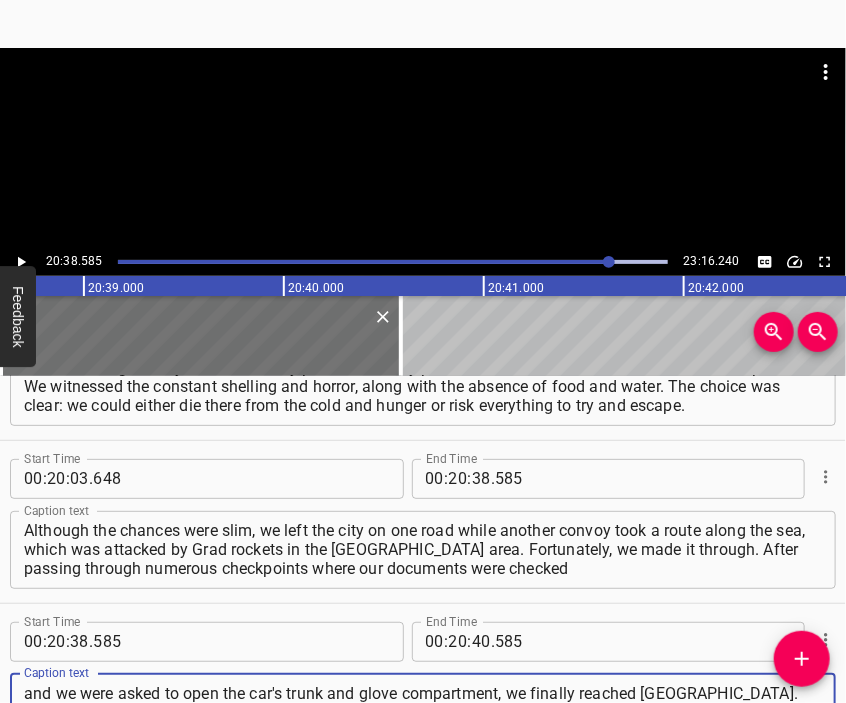 type on "and we were asked to open the car's trunk and glove compartment, we finally reached [GEOGRAPHIC_DATA]. Near [GEOGRAPHIC_DATA], we approached another checkpoint. A soldier asked the car in front of us to remove the white towels from their doors and mirrors. My wife asked why, and our child, sitting in the backseat," 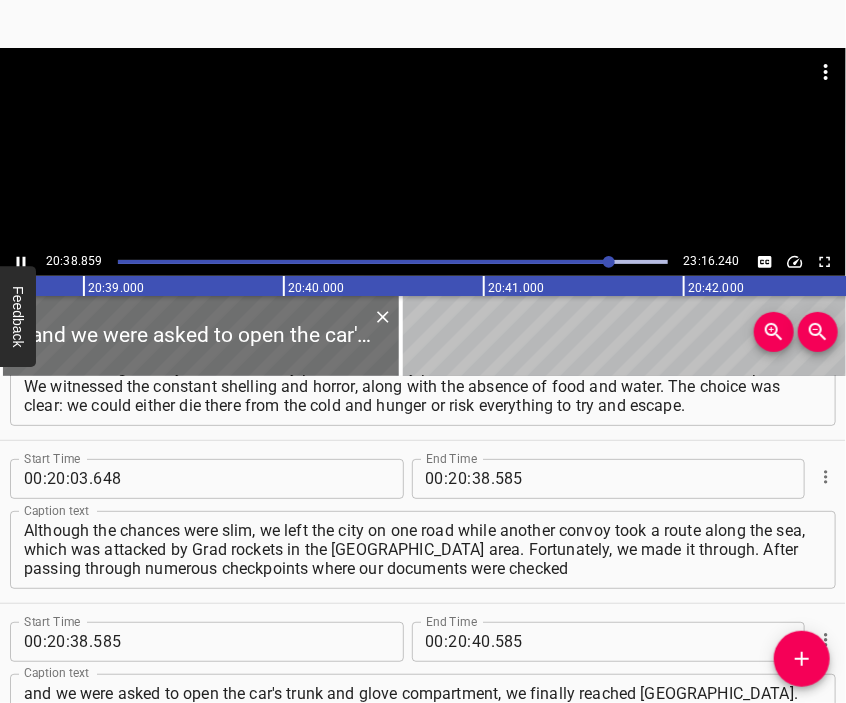 scroll, scrollTop: 6720, scrollLeft: 0, axis: vertical 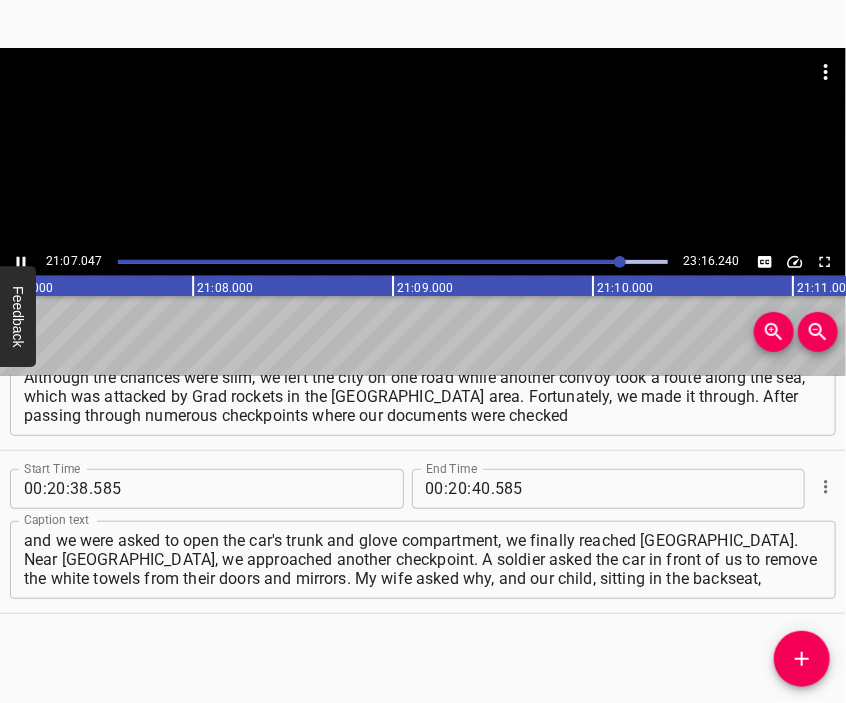click at bounding box center (423, 148) 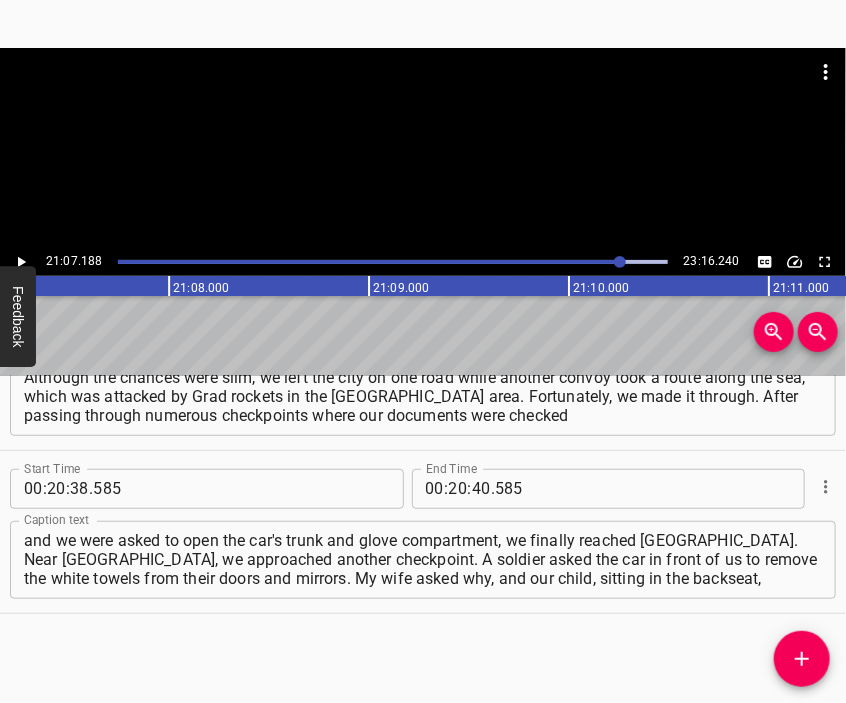 scroll, scrollTop: 0, scrollLeft: 253437, axis: horizontal 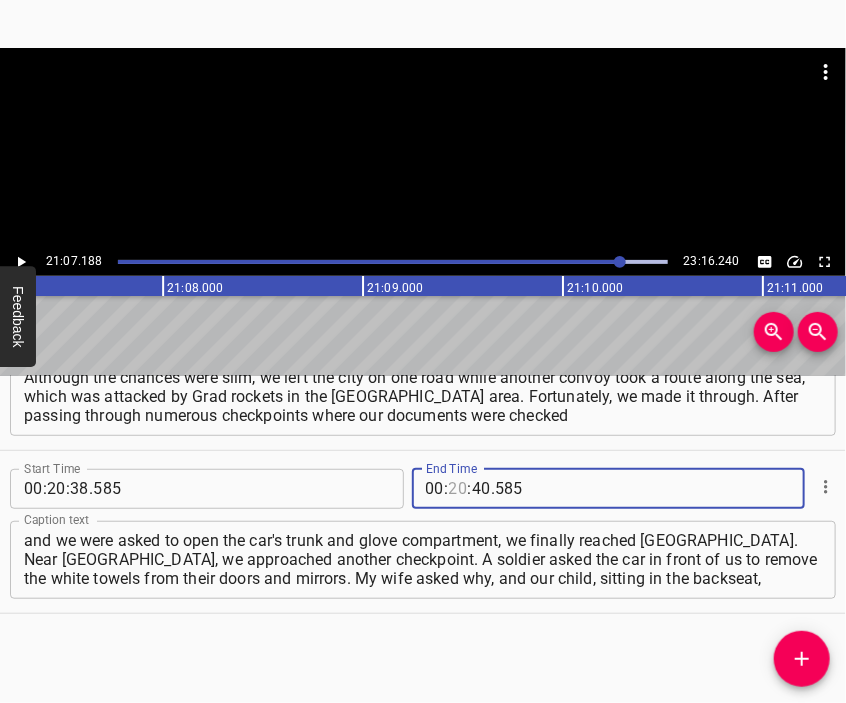 click at bounding box center (458, 489) 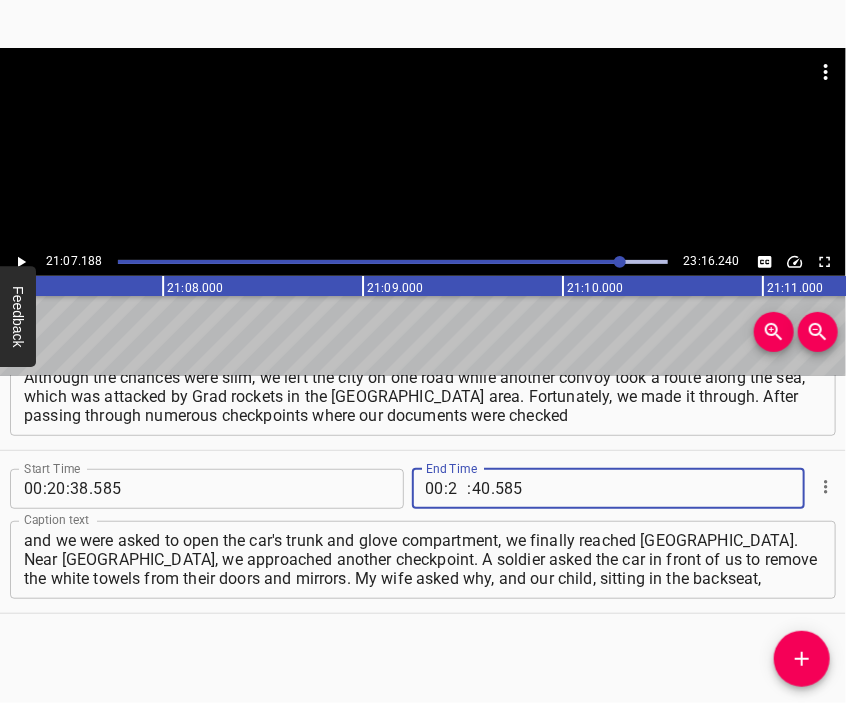 type on "21" 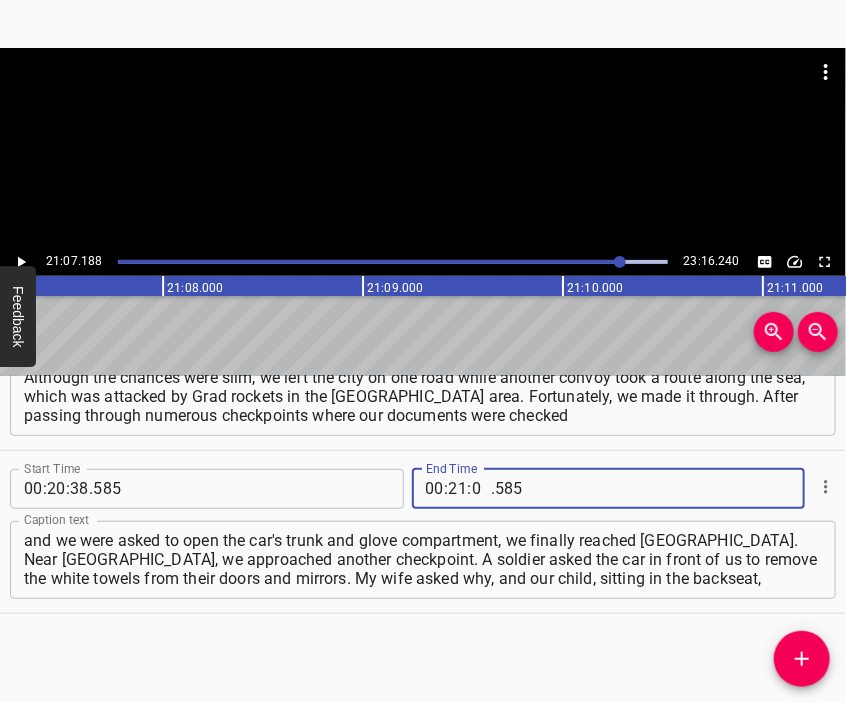 type on "07" 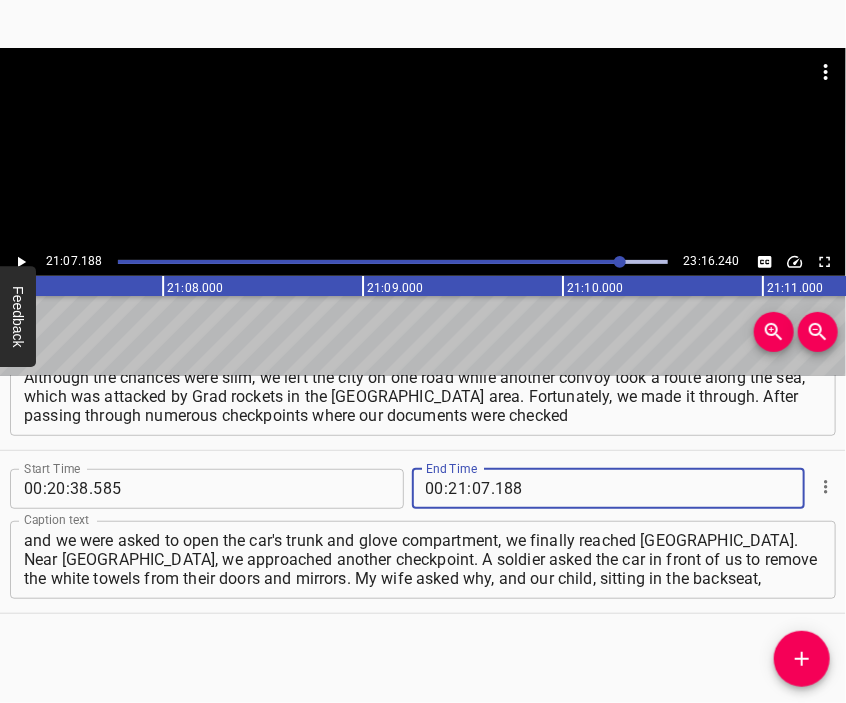 type on "188" 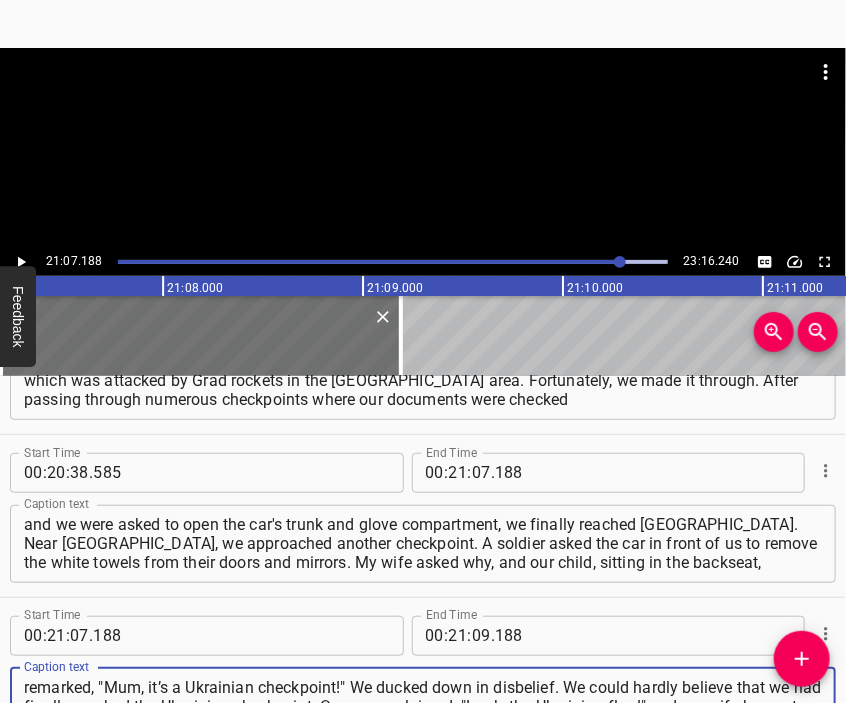 type on "remarked, "Mum, it’s a Ukrainian checkpoint!" We ducked down in disbelief. We could hardly believe that we had finally reached the Ukrainian checkpoint. Our son exclaimed, "Look, the Ukrainian flag!" and my wife began to cry. We were ready to hug and thank the soldiers at the checkpoint." 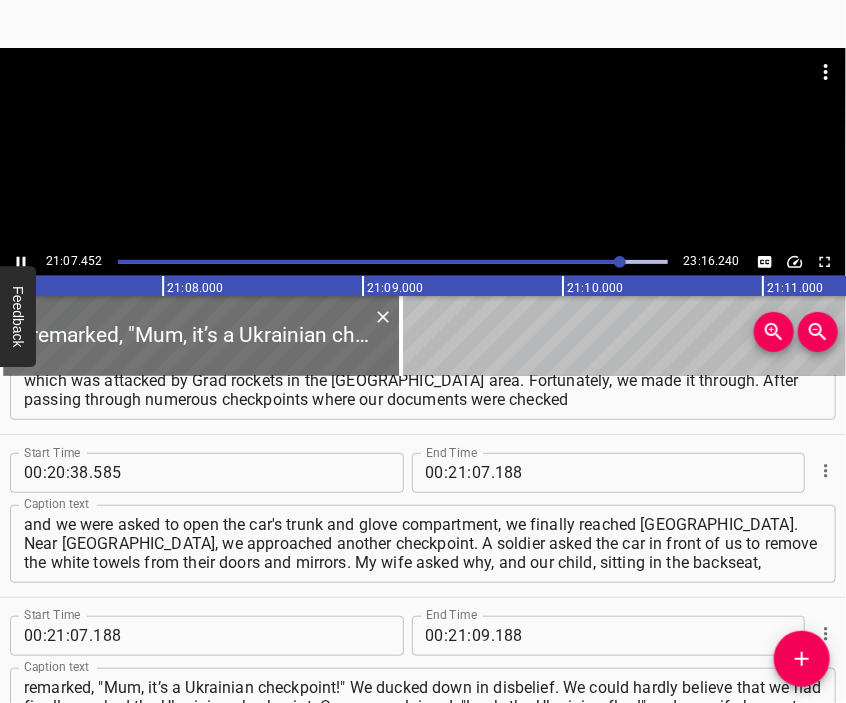 scroll, scrollTop: 6887, scrollLeft: 0, axis: vertical 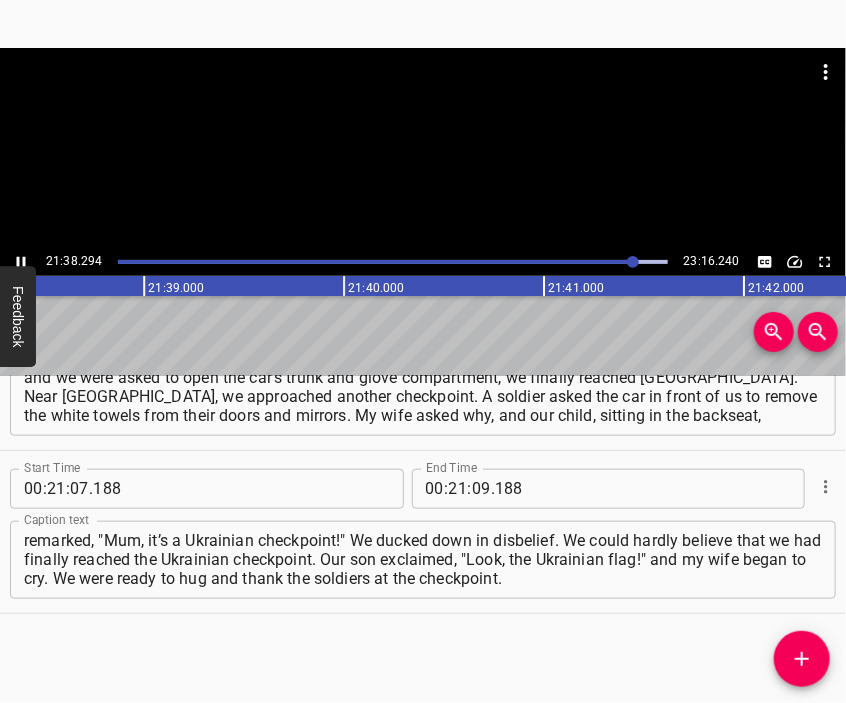 click at bounding box center (423, 148) 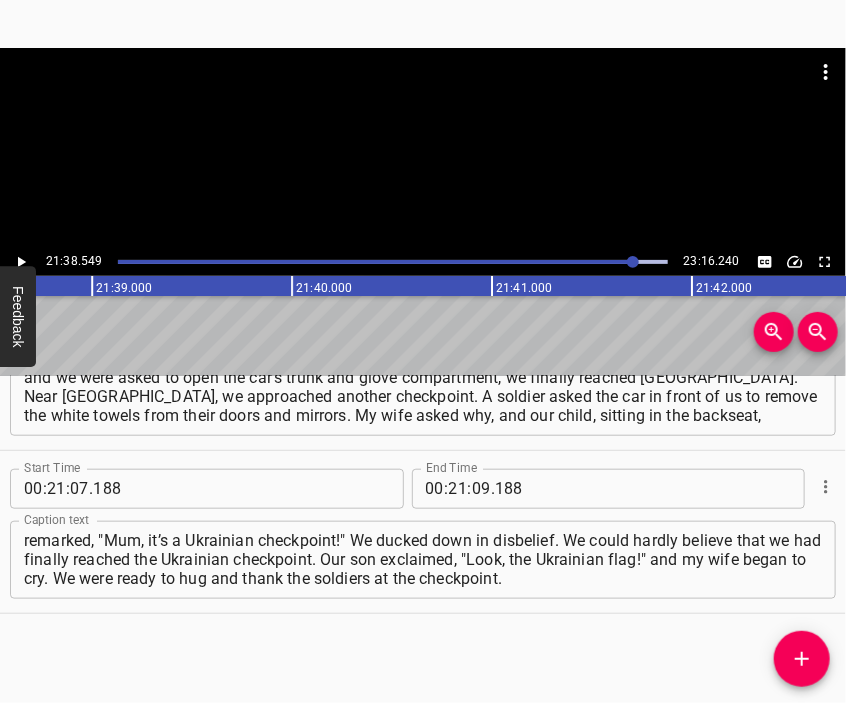 scroll, scrollTop: 0, scrollLeft: 259709, axis: horizontal 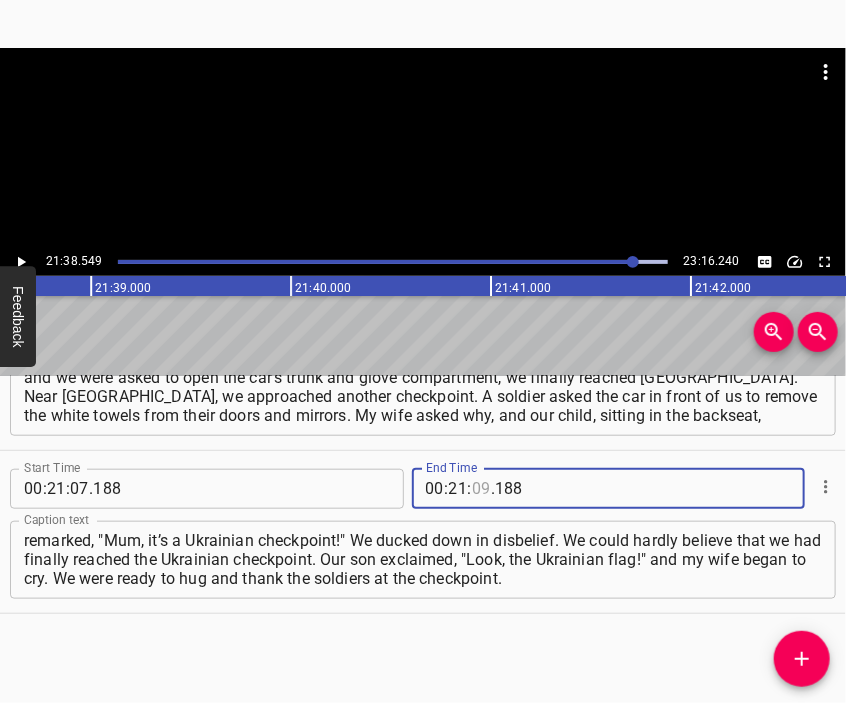 drag, startPoint x: 467, startPoint y: 488, endPoint x: 460, endPoint y: 473, distance: 16.552946 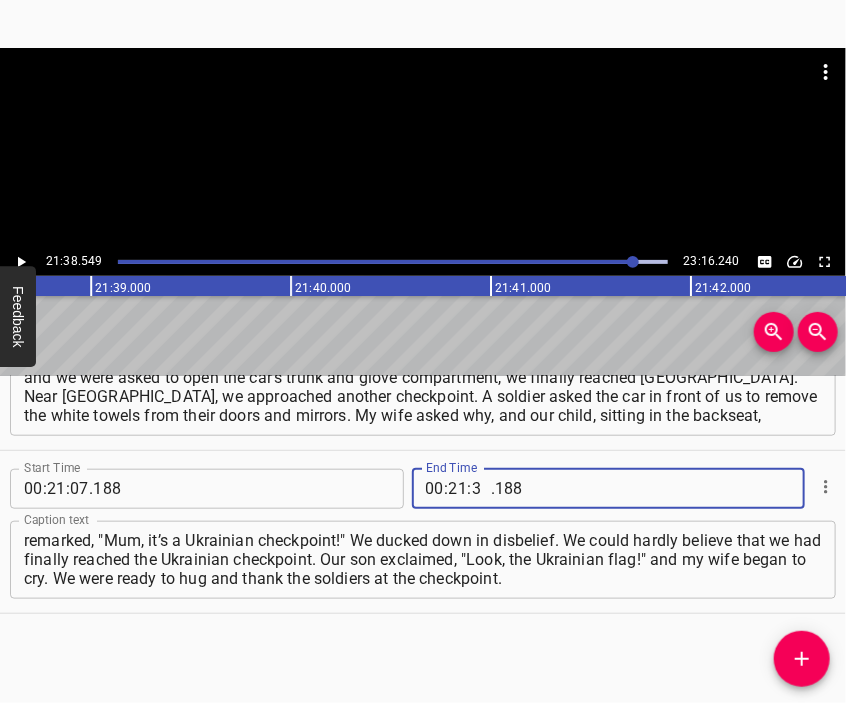 type on "38" 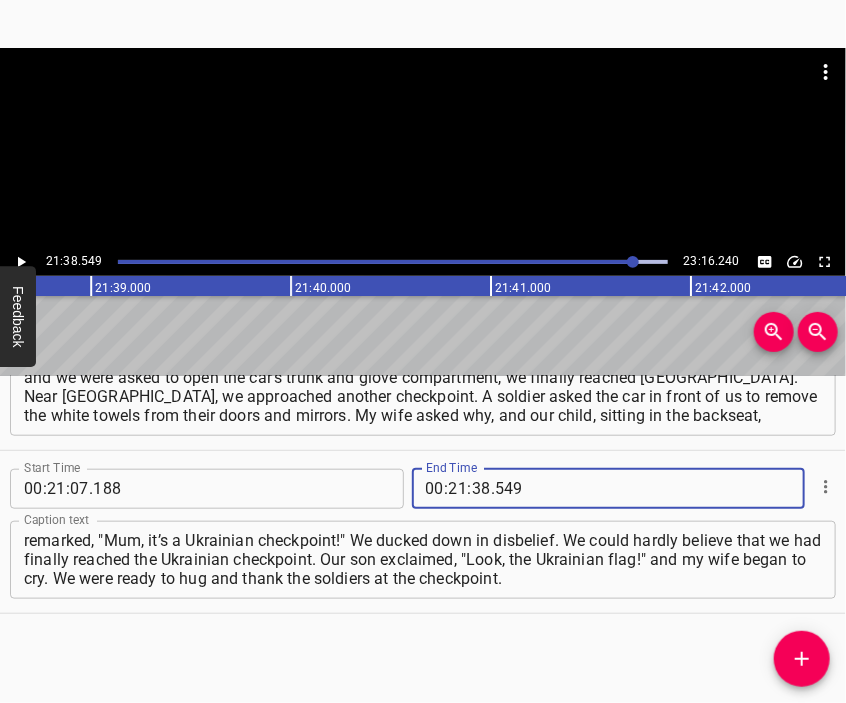 type on "549" 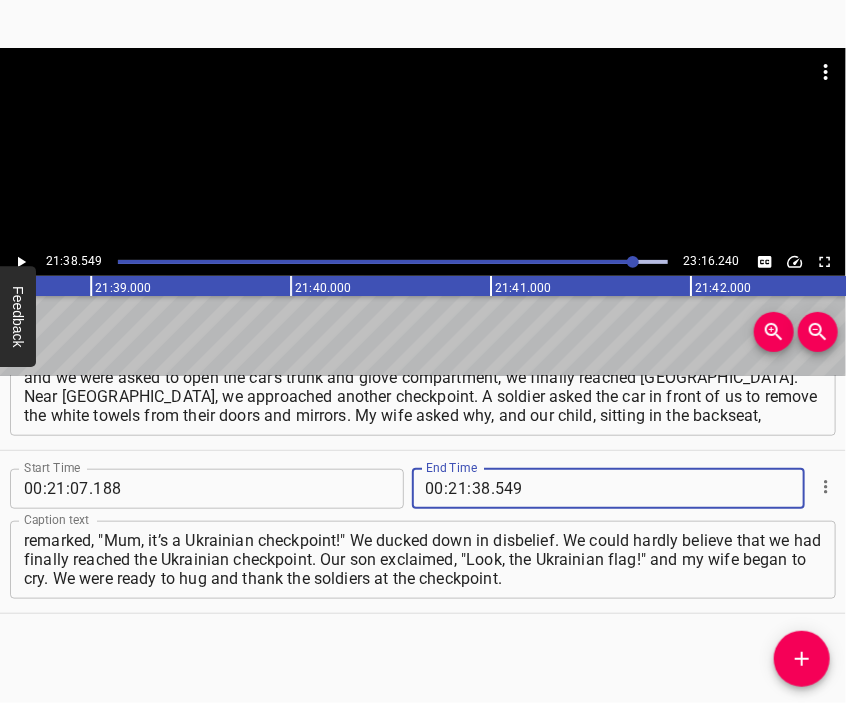click at bounding box center (802, 659) 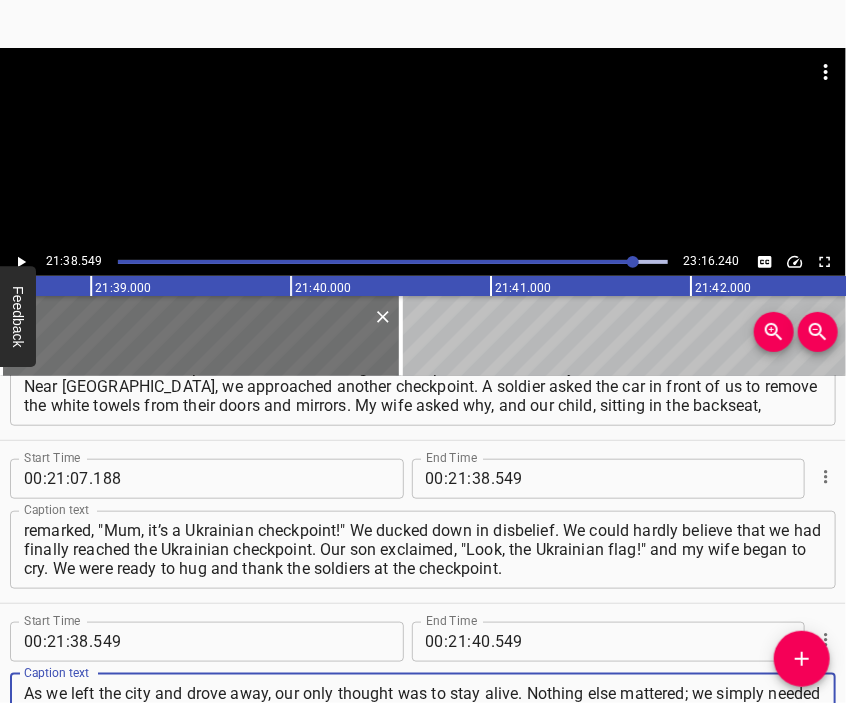 scroll, scrollTop: 6985, scrollLeft: 0, axis: vertical 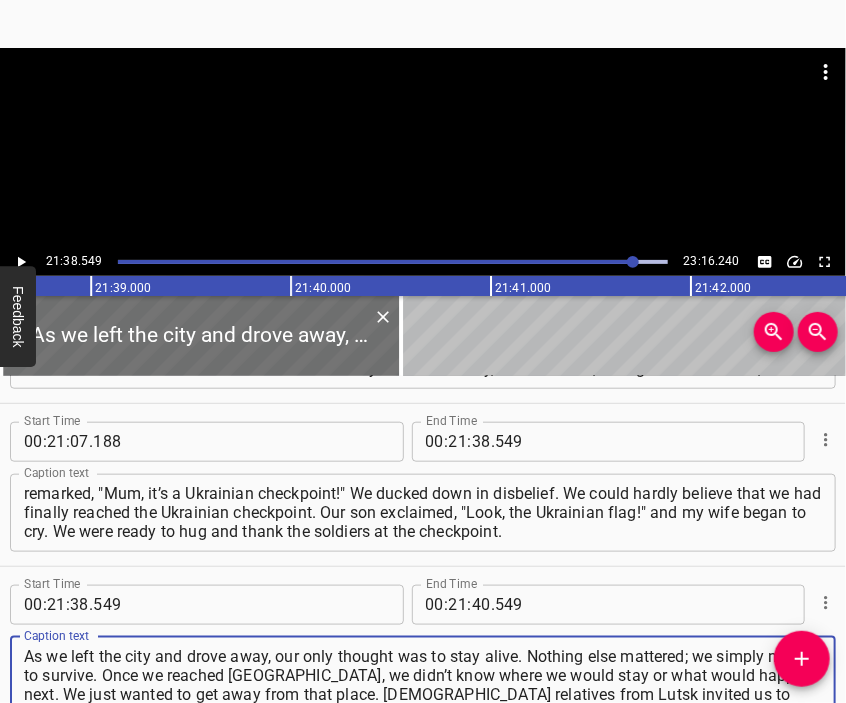 type on "As we left the city and drove away, our only thought was to stay alive. Nothing else mattered; we simply needed to survive. Once we reached [GEOGRAPHIC_DATA], we didn’t know where we would stay or what would happen next. We just wanted to get away from that place. [DEMOGRAPHIC_DATA] relatives from Lutsk invited us to come," 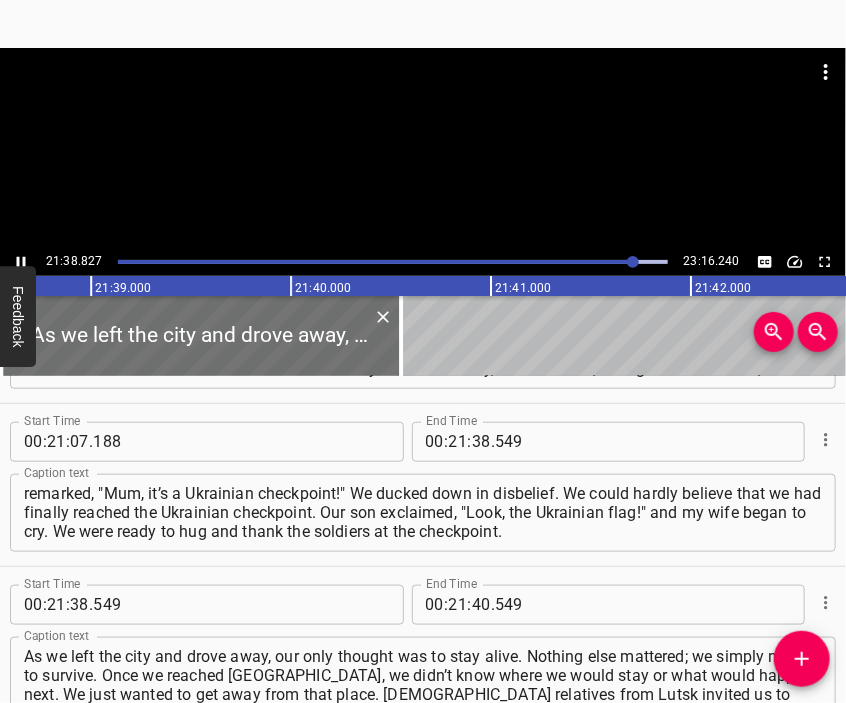 scroll, scrollTop: 7100, scrollLeft: 0, axis: vertical 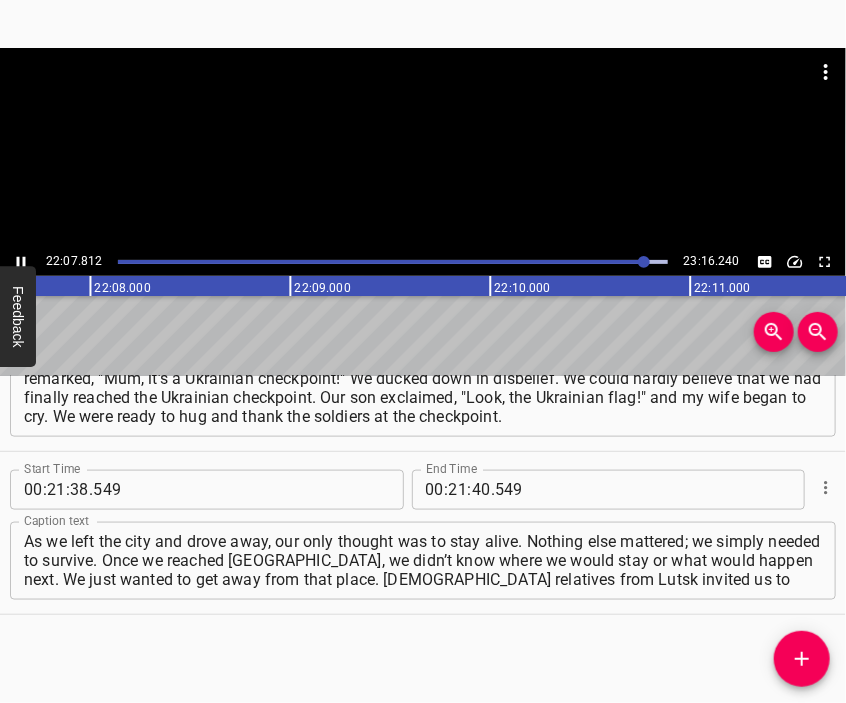 click at bounding box center [423, 148] 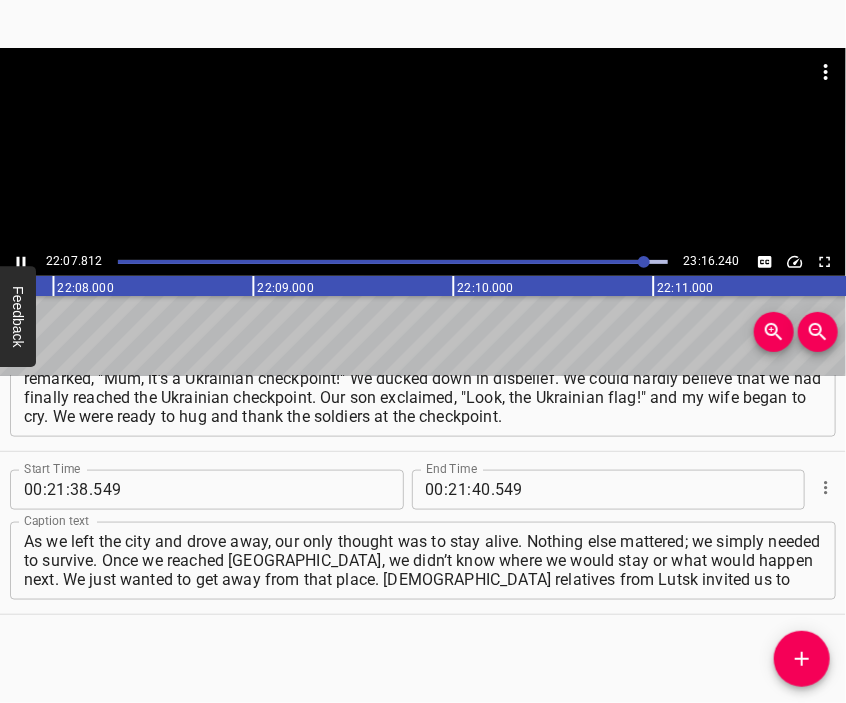 scroll, scrollTop: 0, scrollLeft: 265578, axis: horizontal 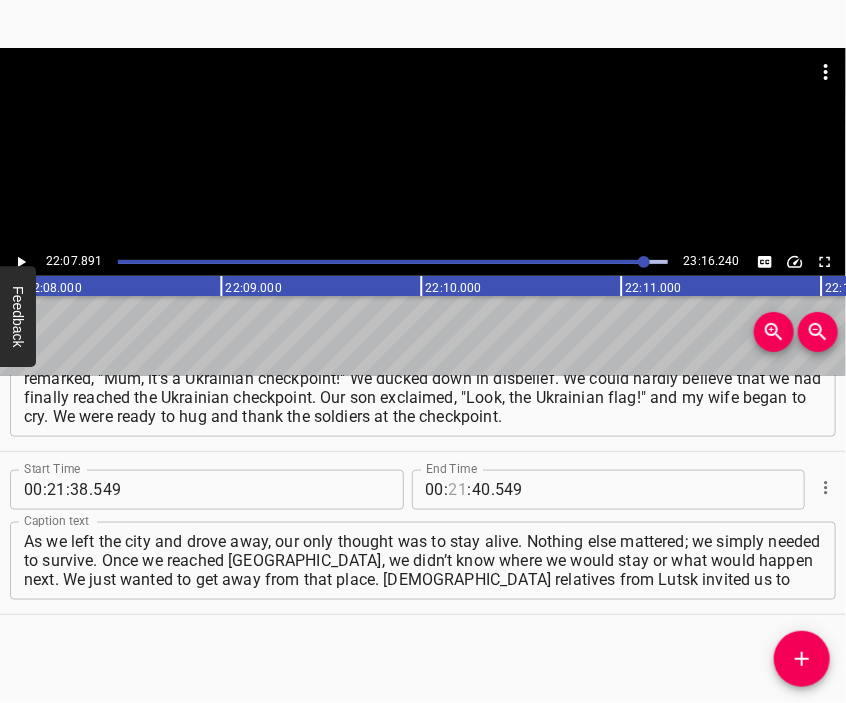 click at bounding box center (458, 490) 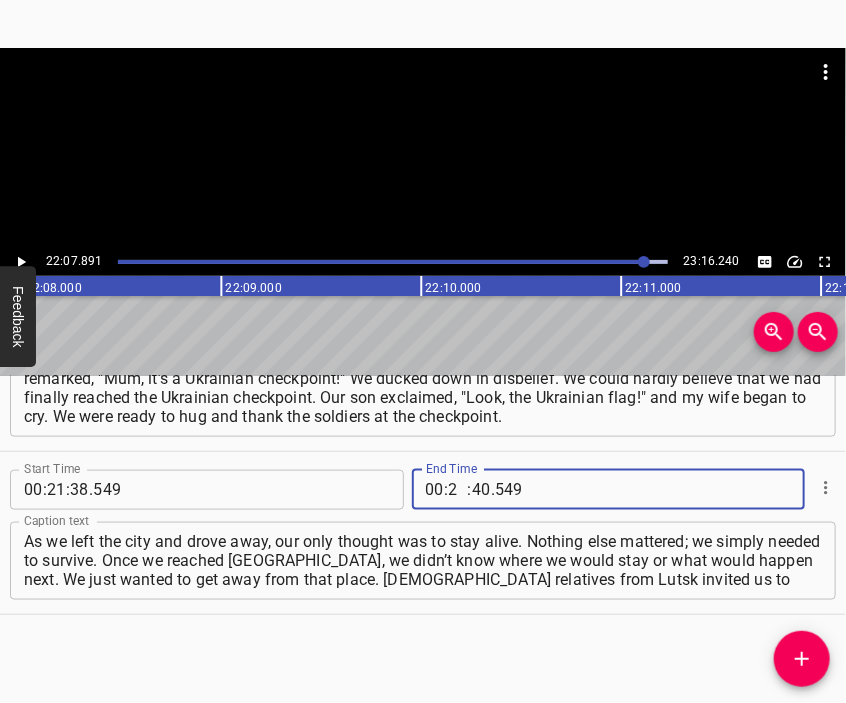 type on "22" 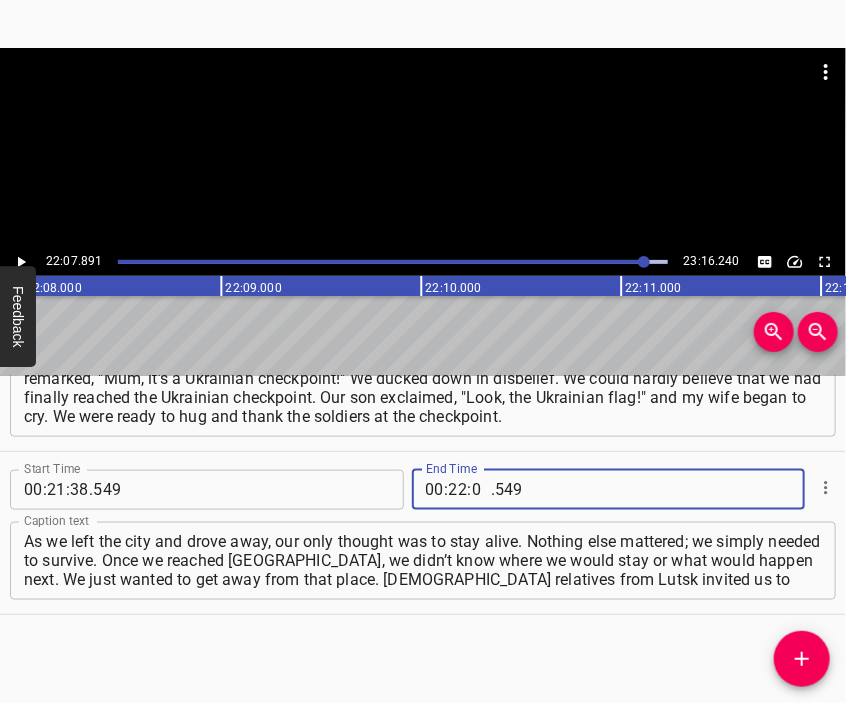 type on "07" 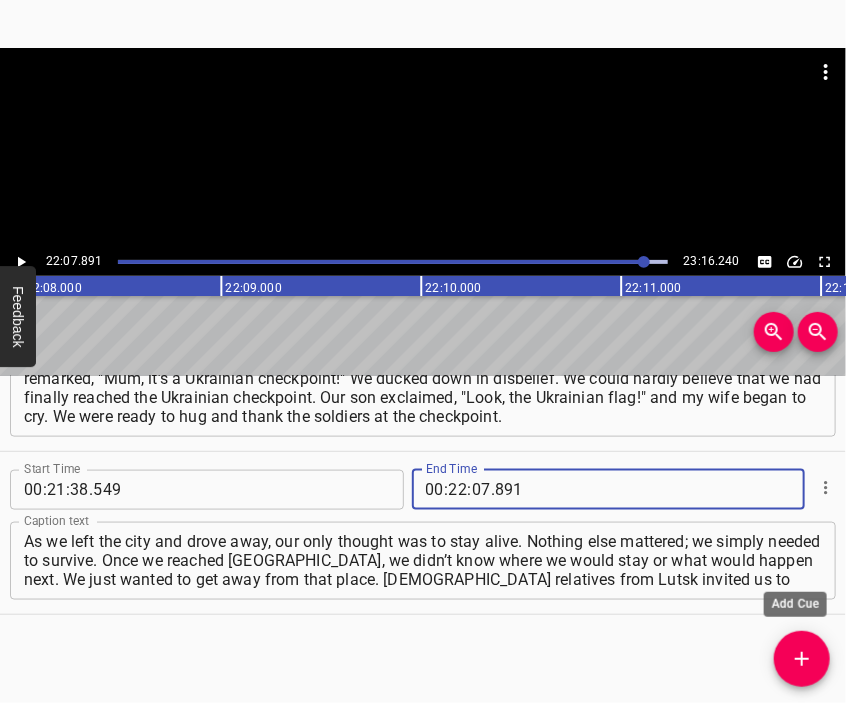 type on "891" 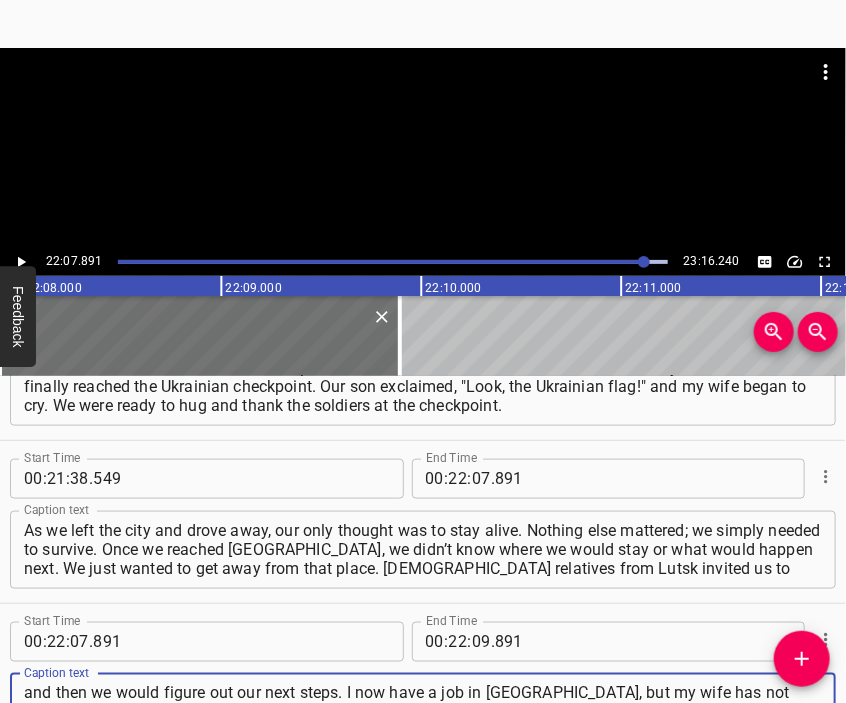 type on "and then we would figure out our next steps. I now have a job in [GEOGRAPHIC_DATA], but my wife has not found one yet. Life goes on, but it’s difficult to predict what will happen next. We still haven't fully recovered, and the memories linger," 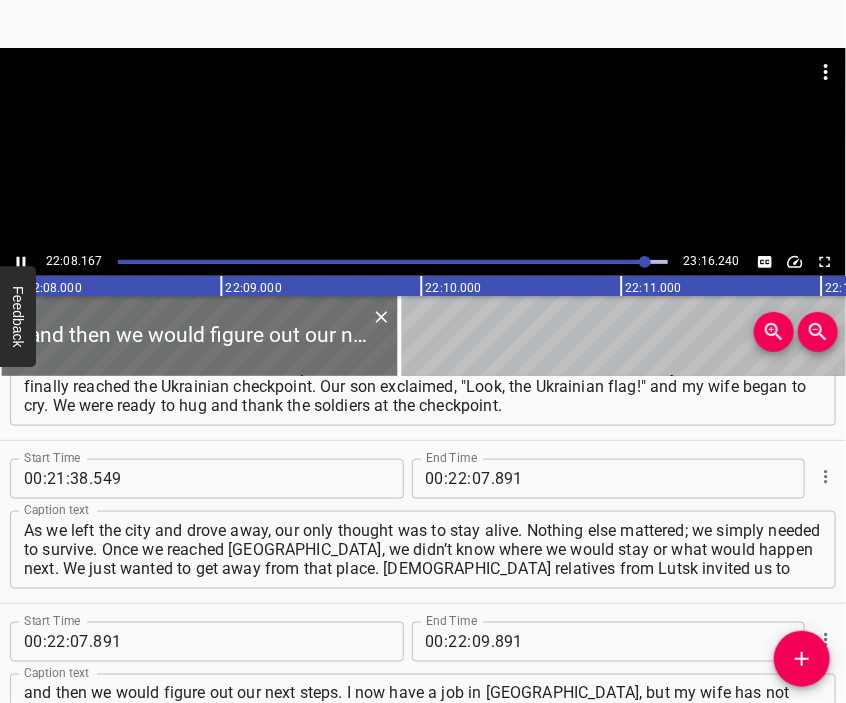 scroll, scrollTop: 7188, scrollLeft: 0, axis: vertical 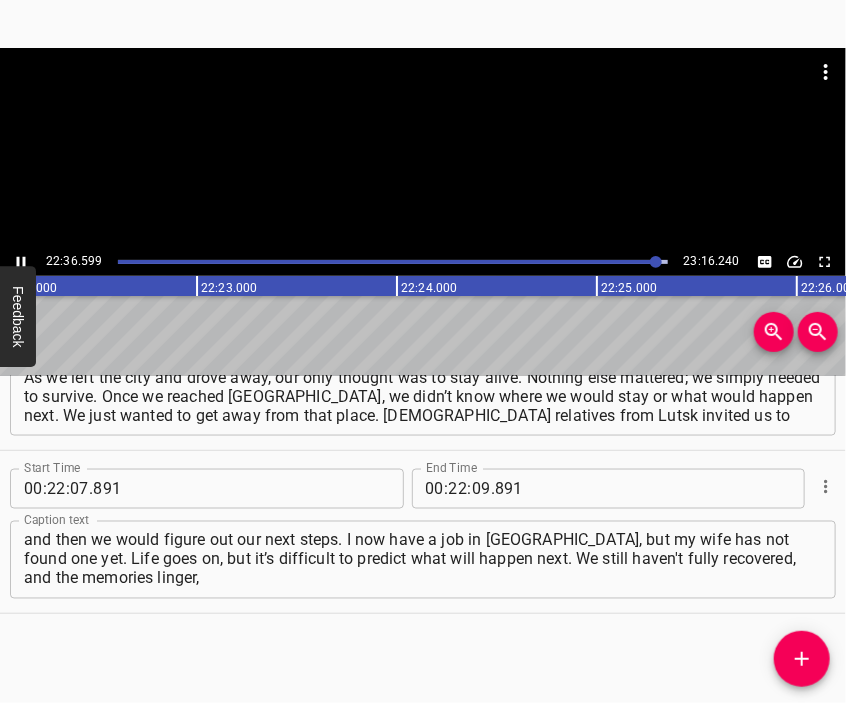 click at bounding box center (423, 98) 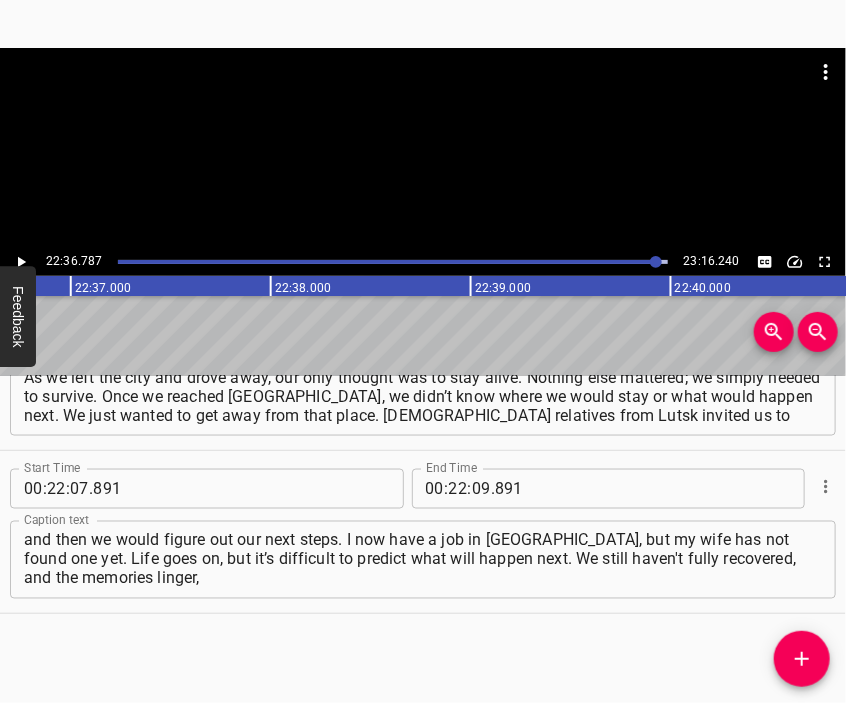 scroll, scrollTop: 0, scrollLeft: 271357, axis: horizontal 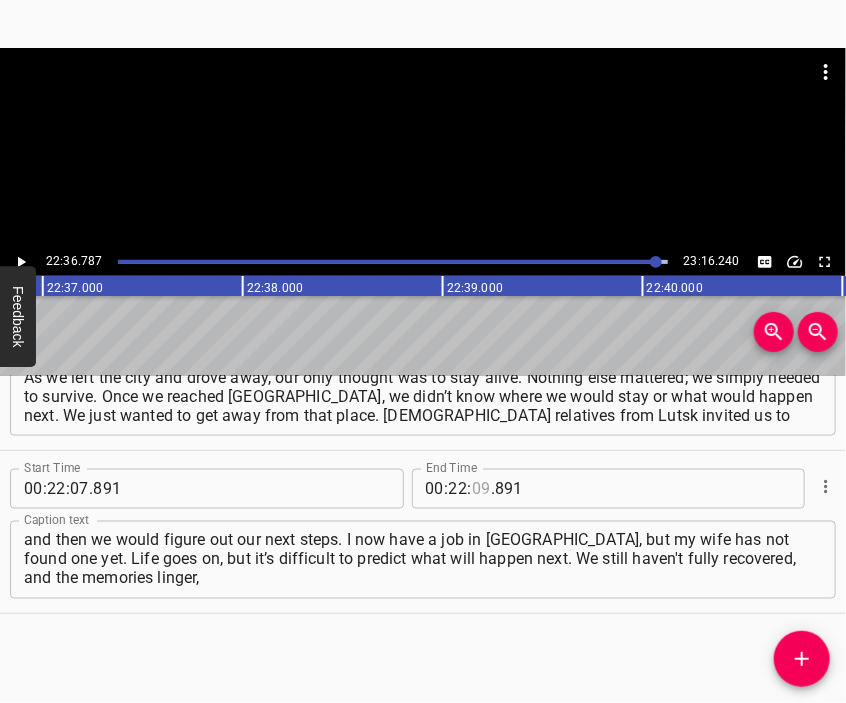 click at bounding box center [481, 489] 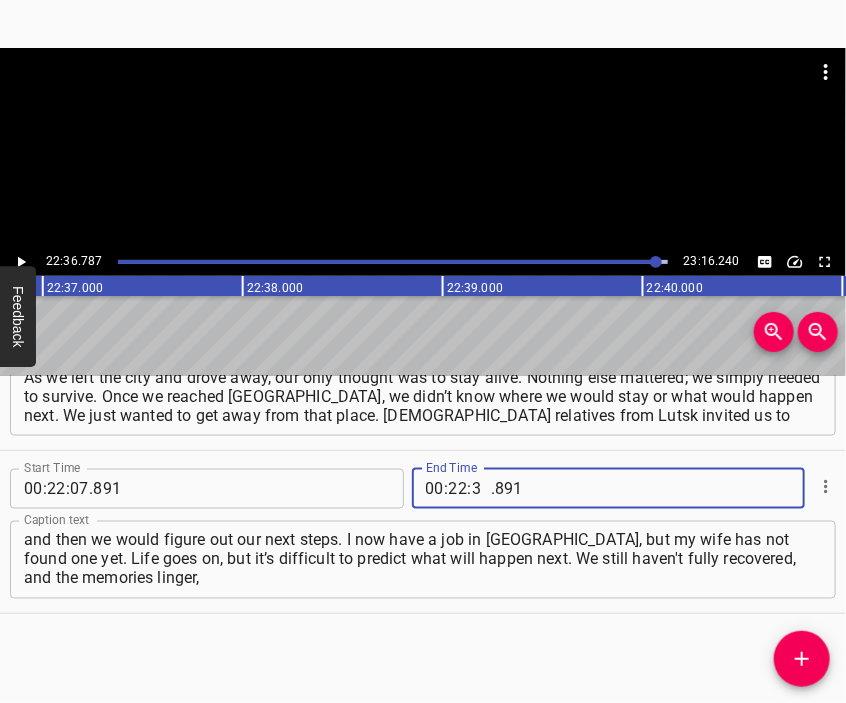 type on "36" 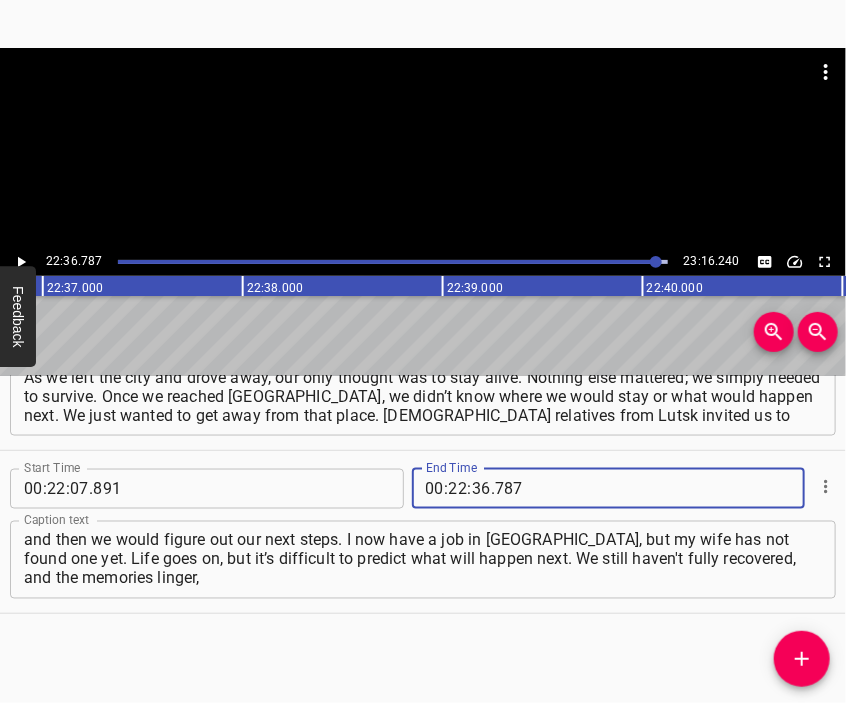 type on "787" 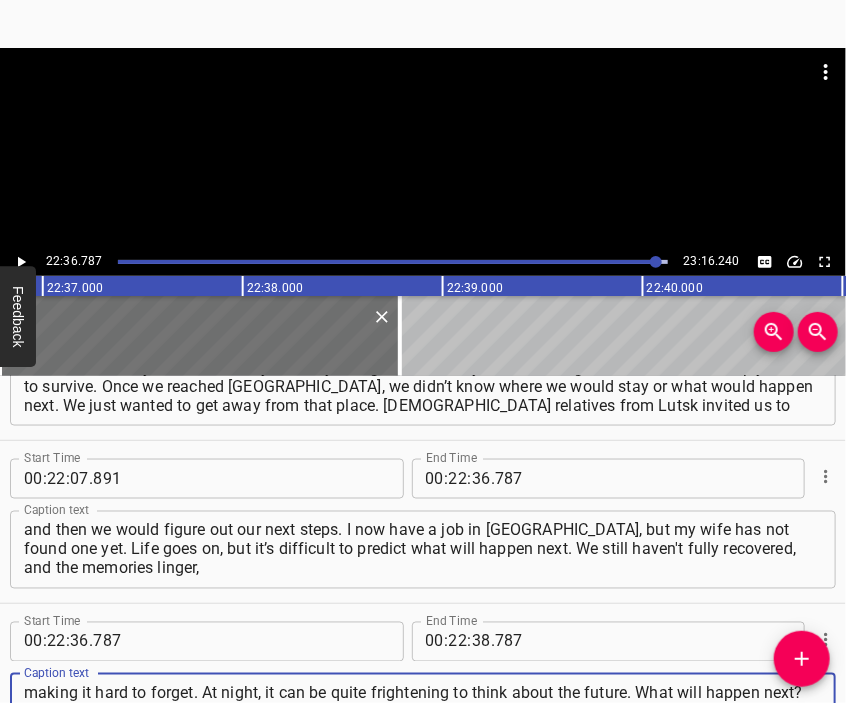 type on "making it hard to forget. At night, it can be quite frightening to think about the future. What will happen next? Life goes on, and I believe that Ukraine will ultimately prevail; it has already won in many ways. But when considering" 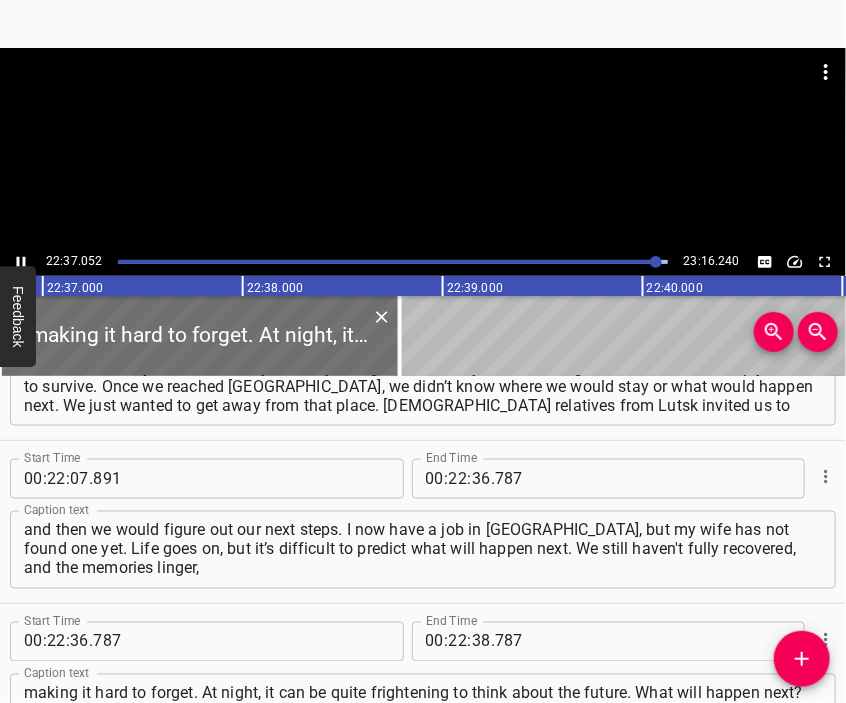 scroll, scrollTop: 7352, scrollLeft: 0, axis: vertical 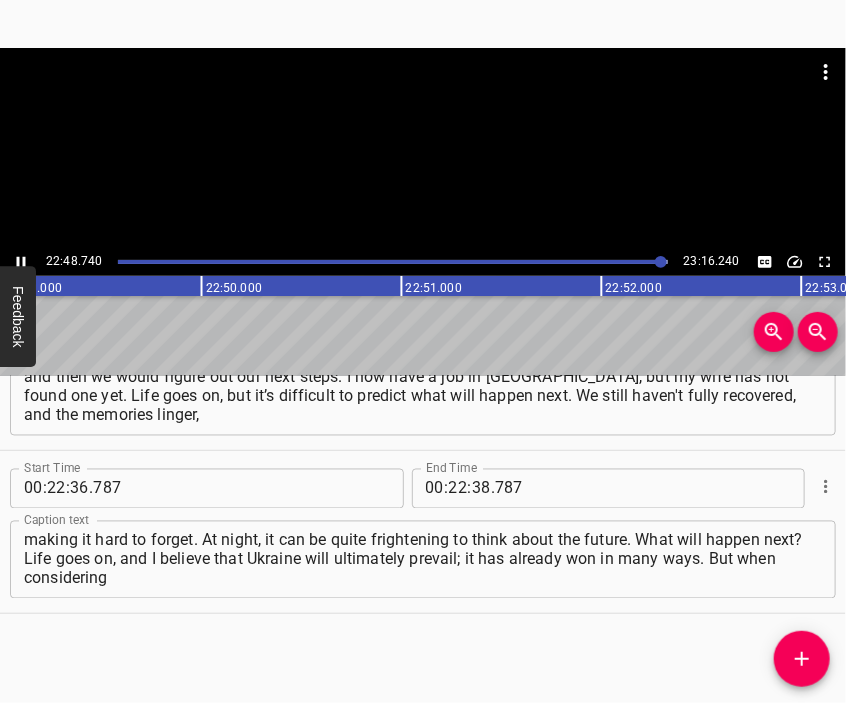 click at bounding box center (423, 98) 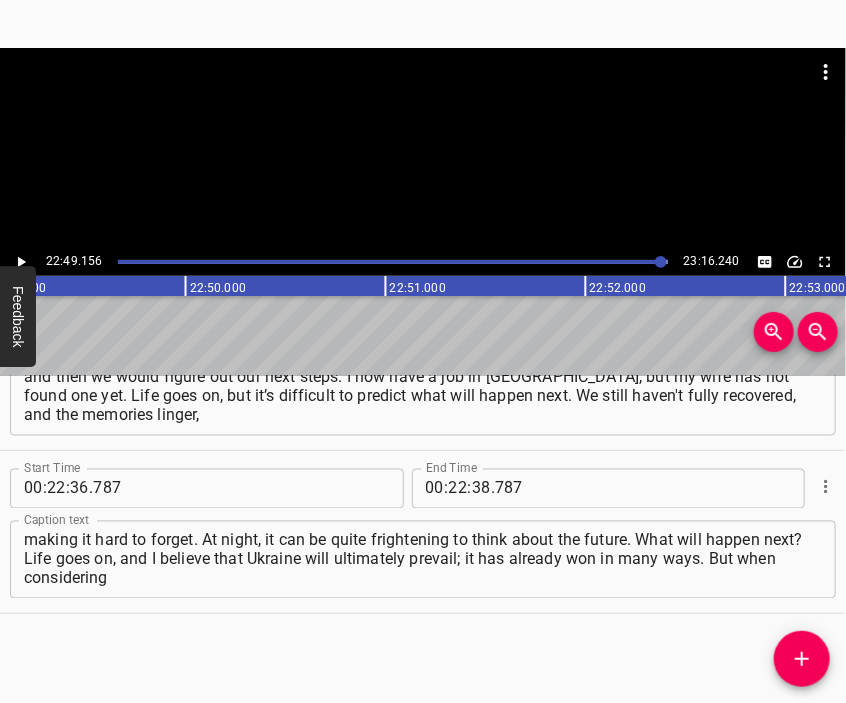 scroll, scrollTop: 0, scrollLeft: 273831, axis: horizontal 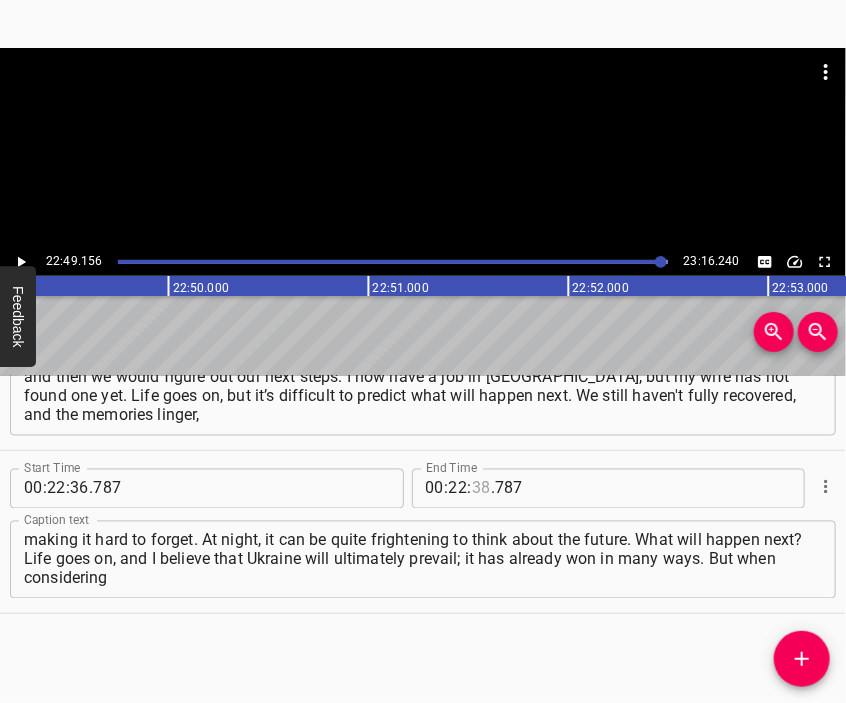 click at bounding box center [481, 489] 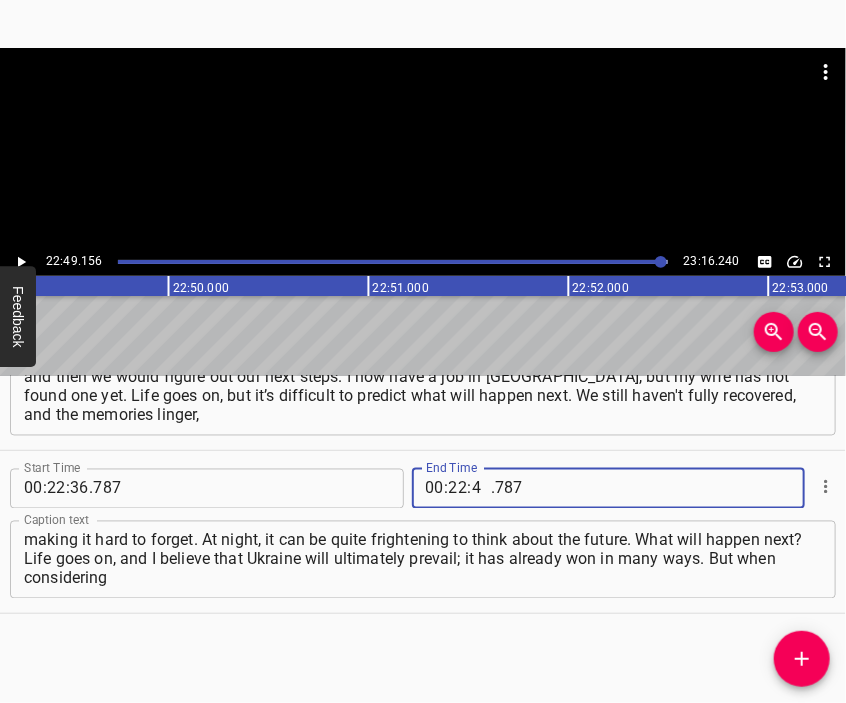 type on "49" 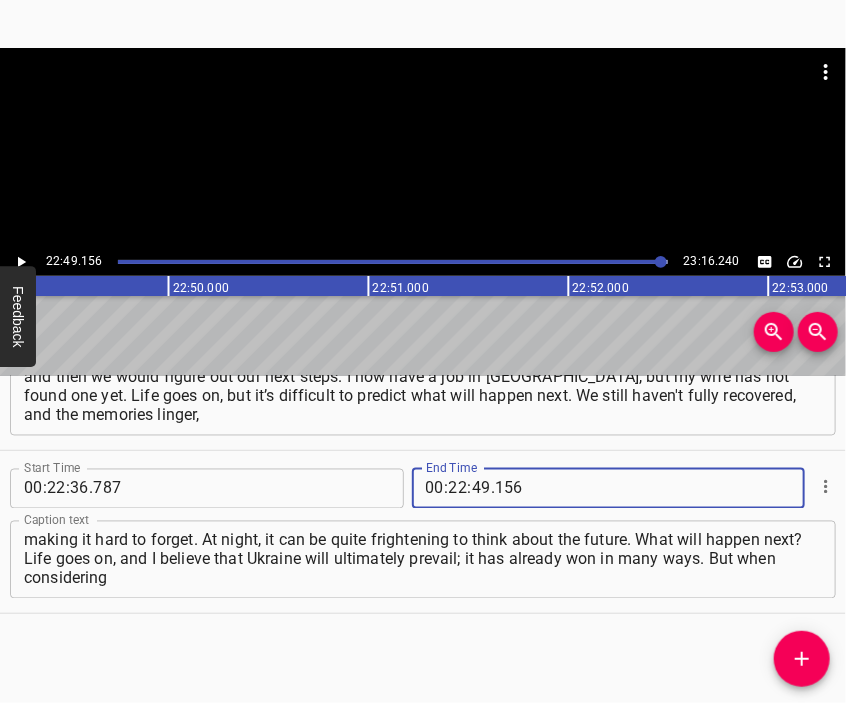 type on "156" 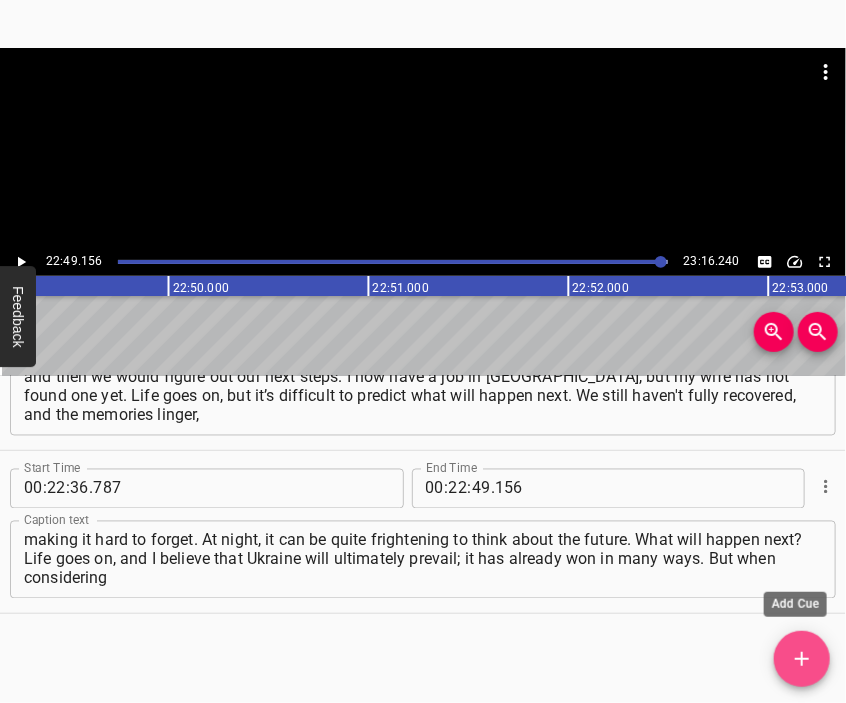 click 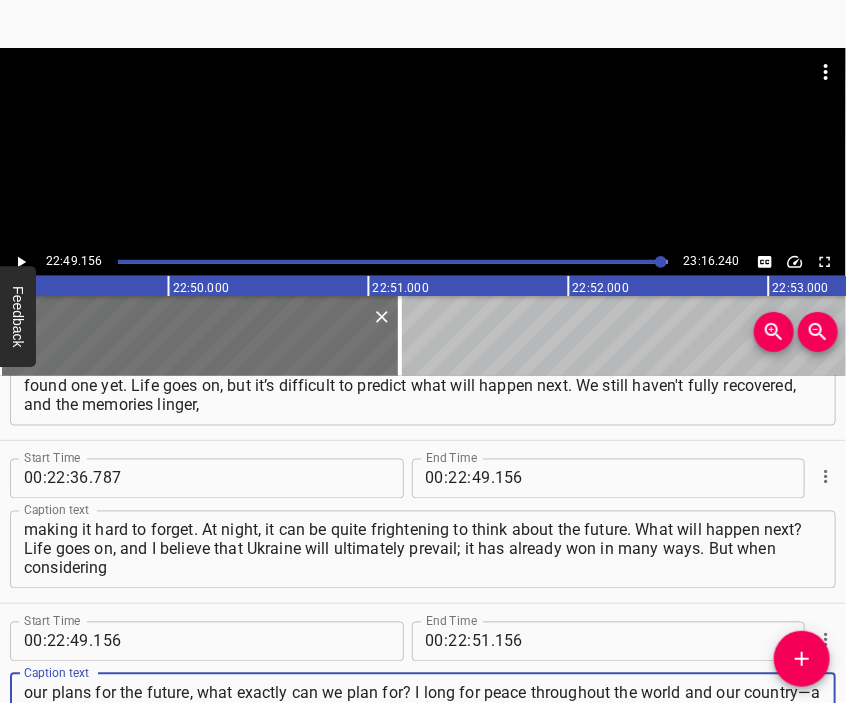 type on "our plans for the future, what exactly can we plan for? I long for peace throughout the world and our country—a time when people stop killing each other, can simply coexist, and focus on building families and contemplating life." 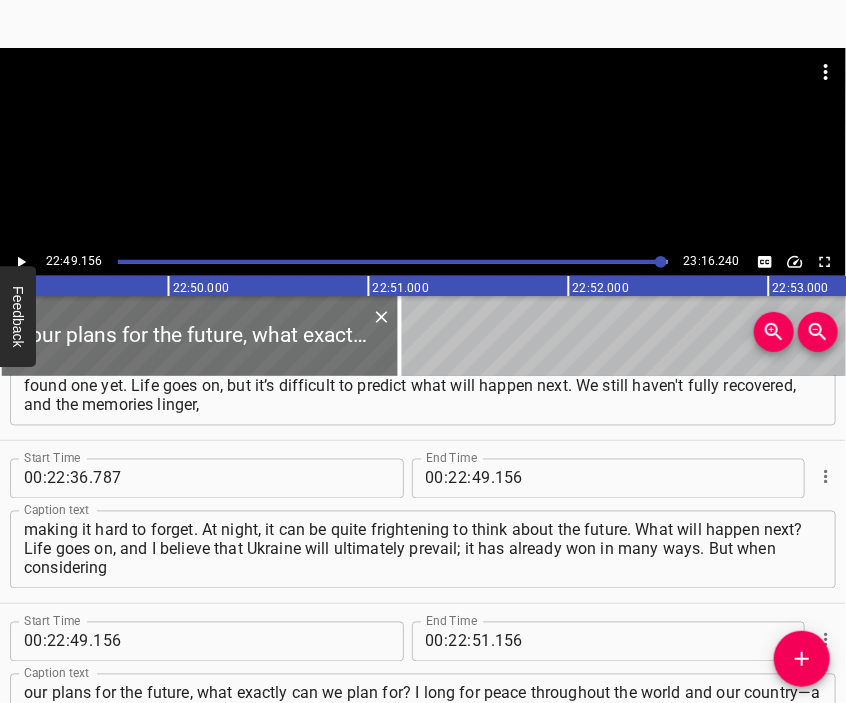 click at bounding box center [423, 148] 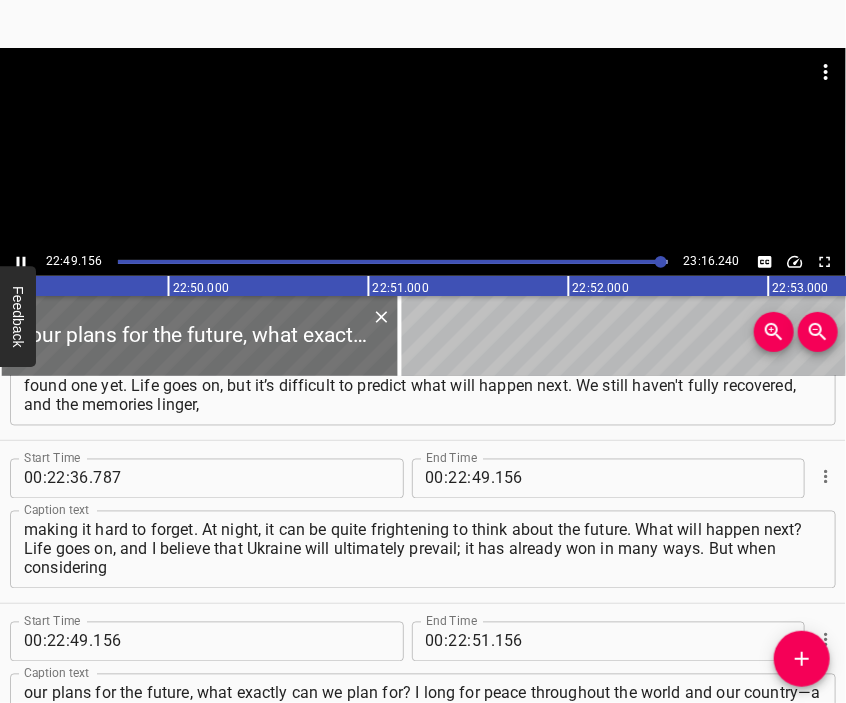 scroll, scrollTop: 7516, scrollLeft: 0, axis: vertical 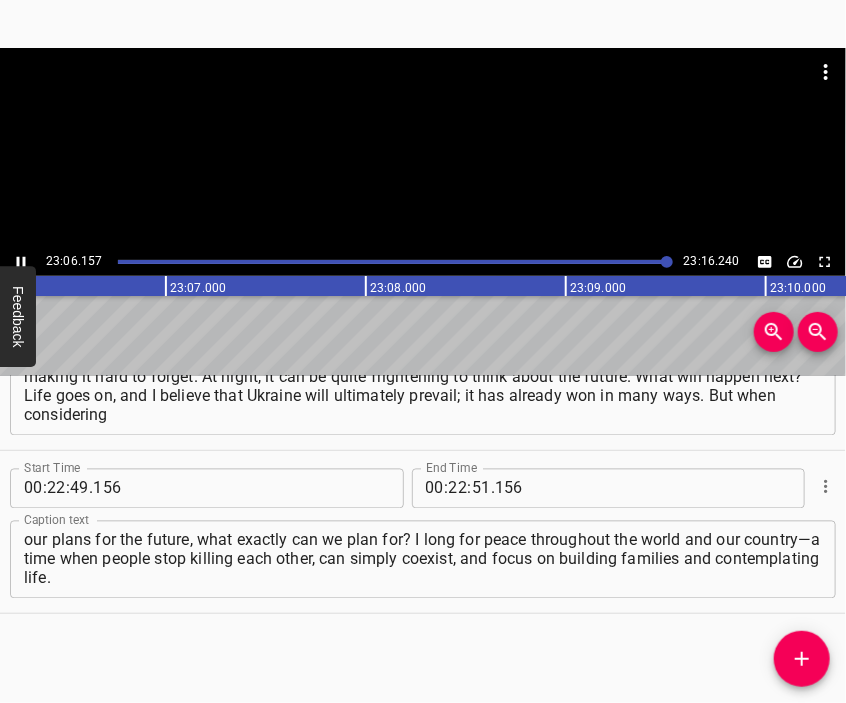 click at bounding box center (423, 98) 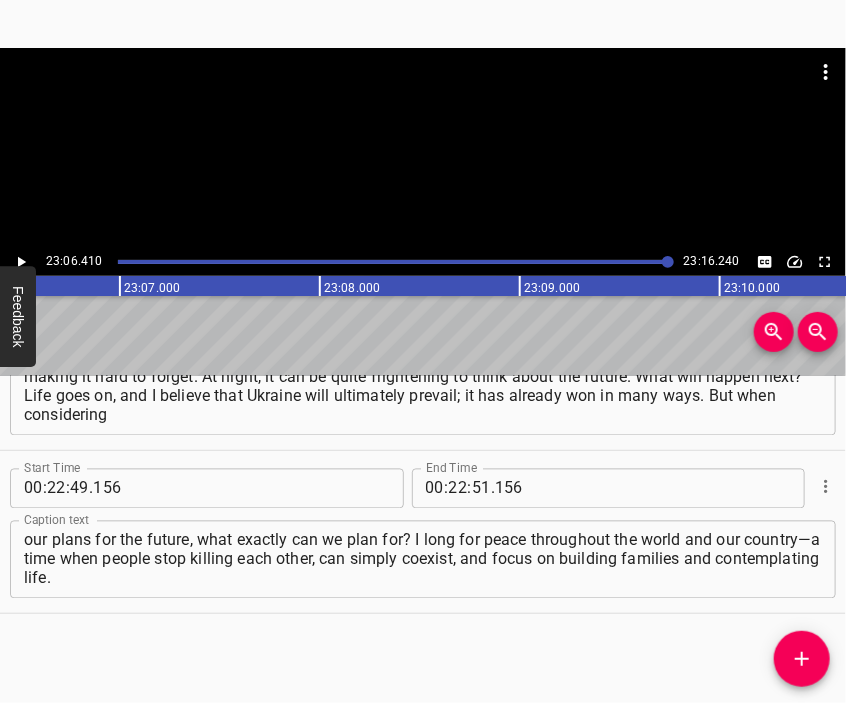 scroll, scrollTop: 0, scrollLeft: 277282, axis: horizontal 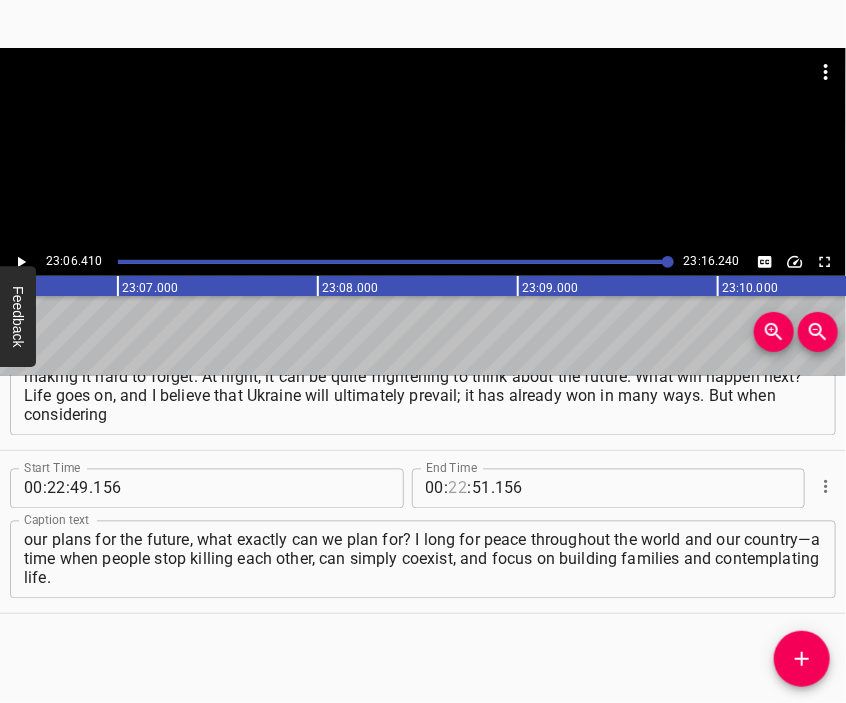 click at bounding box center [458, 489] 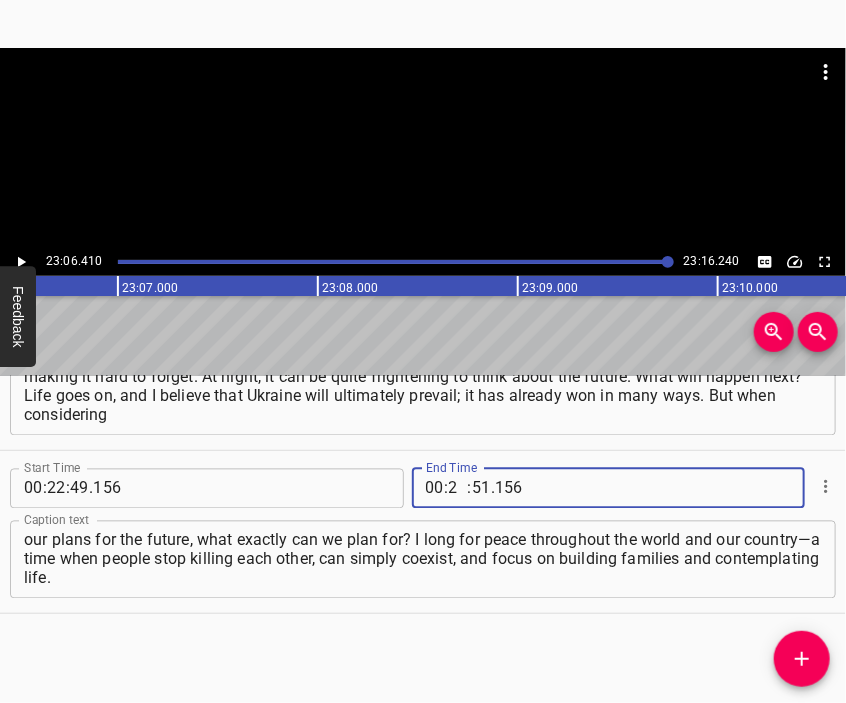 type on "23" 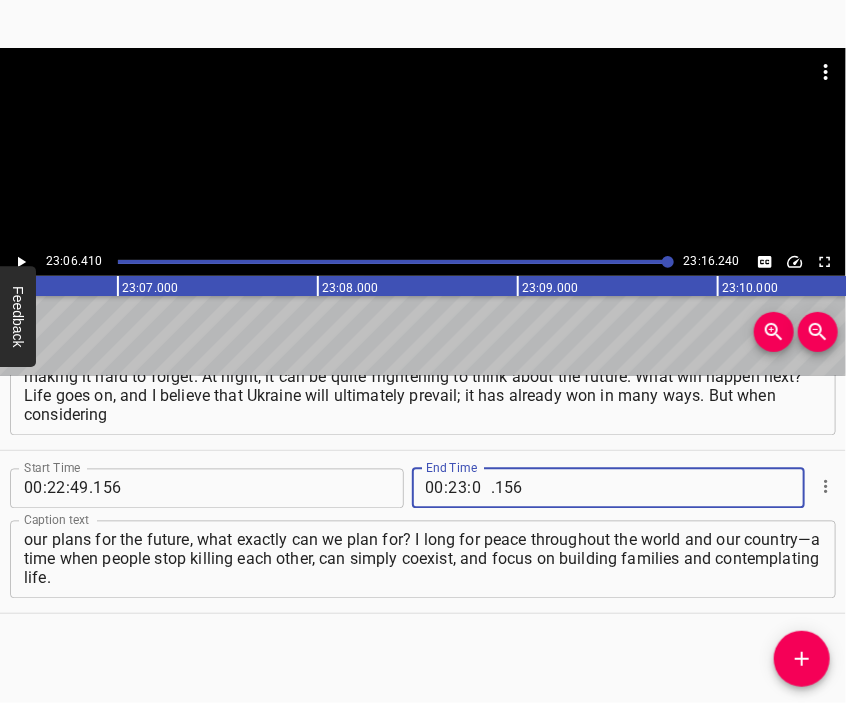type on "06" 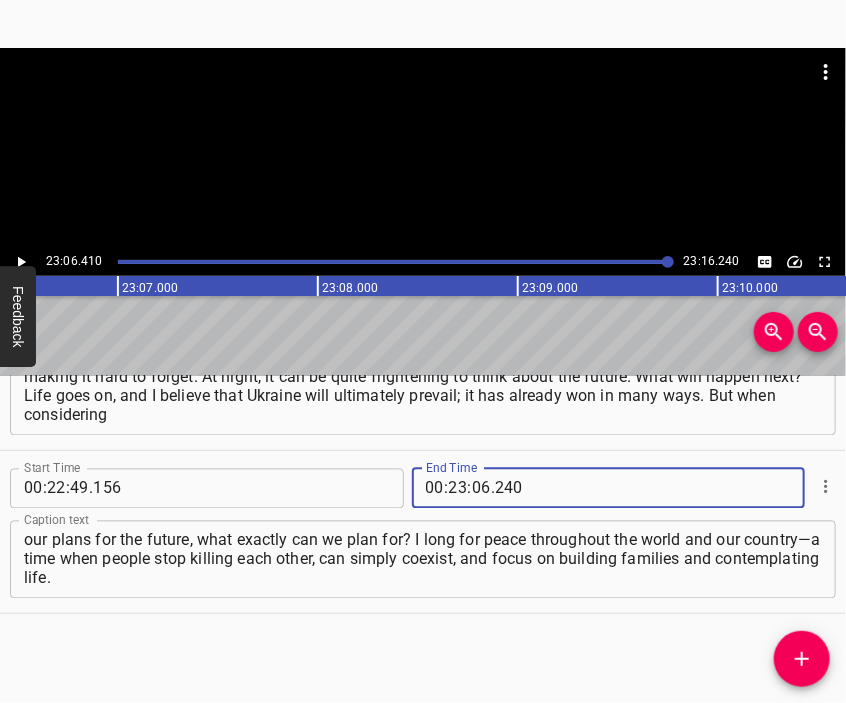 type on "240" 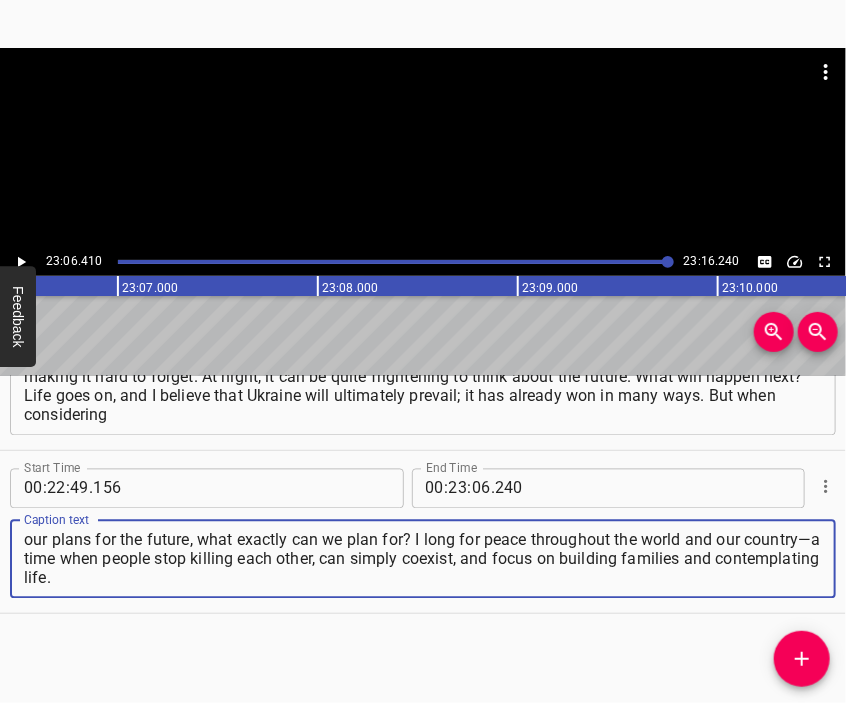 click on "our plans for the future, what exactly can we plan for? I long for peace throughout the world and our country—a time when people stop killing each other, can simply coexist, and focus on building families and contemplating life." at bounding box center [423, 559] 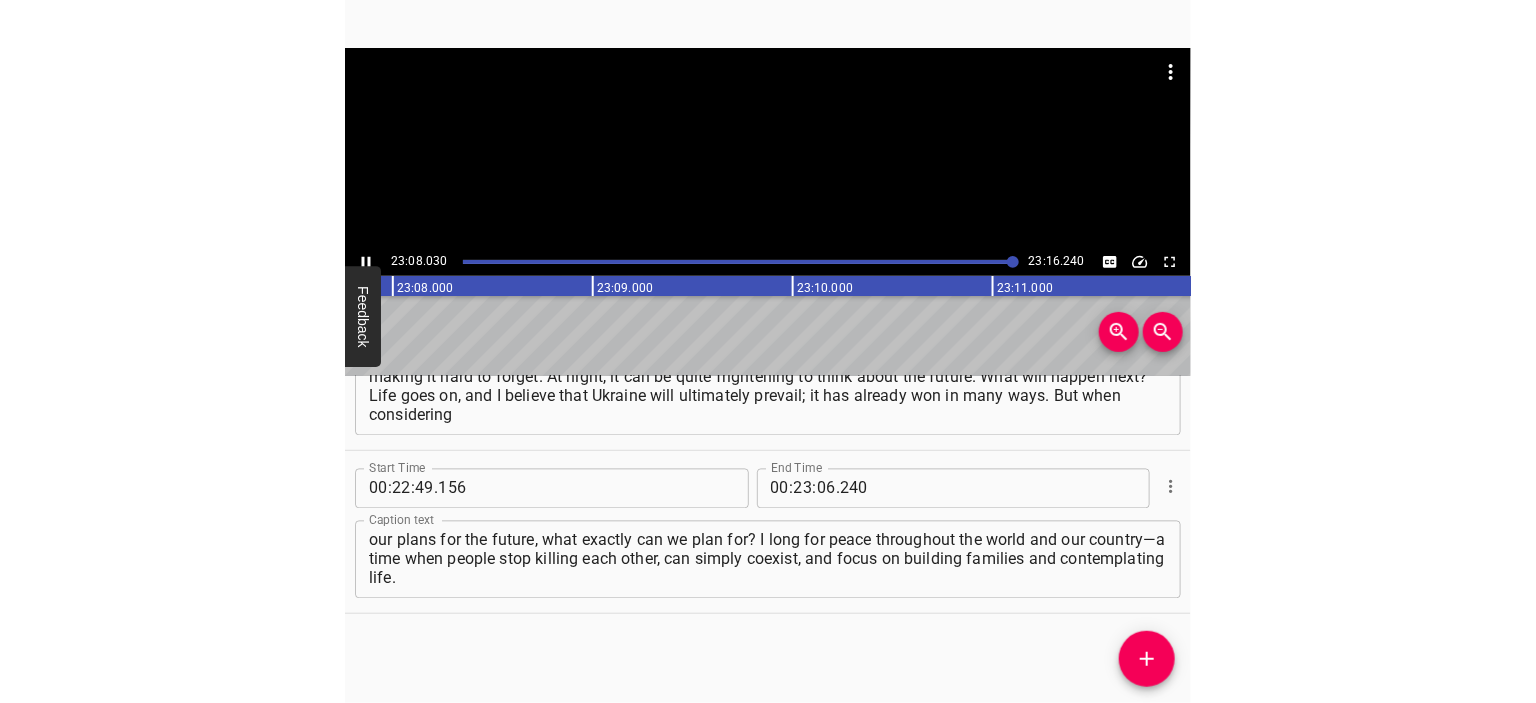 scroll, scrollTop: 0, scrollLeft: 277605, axis: horizontal 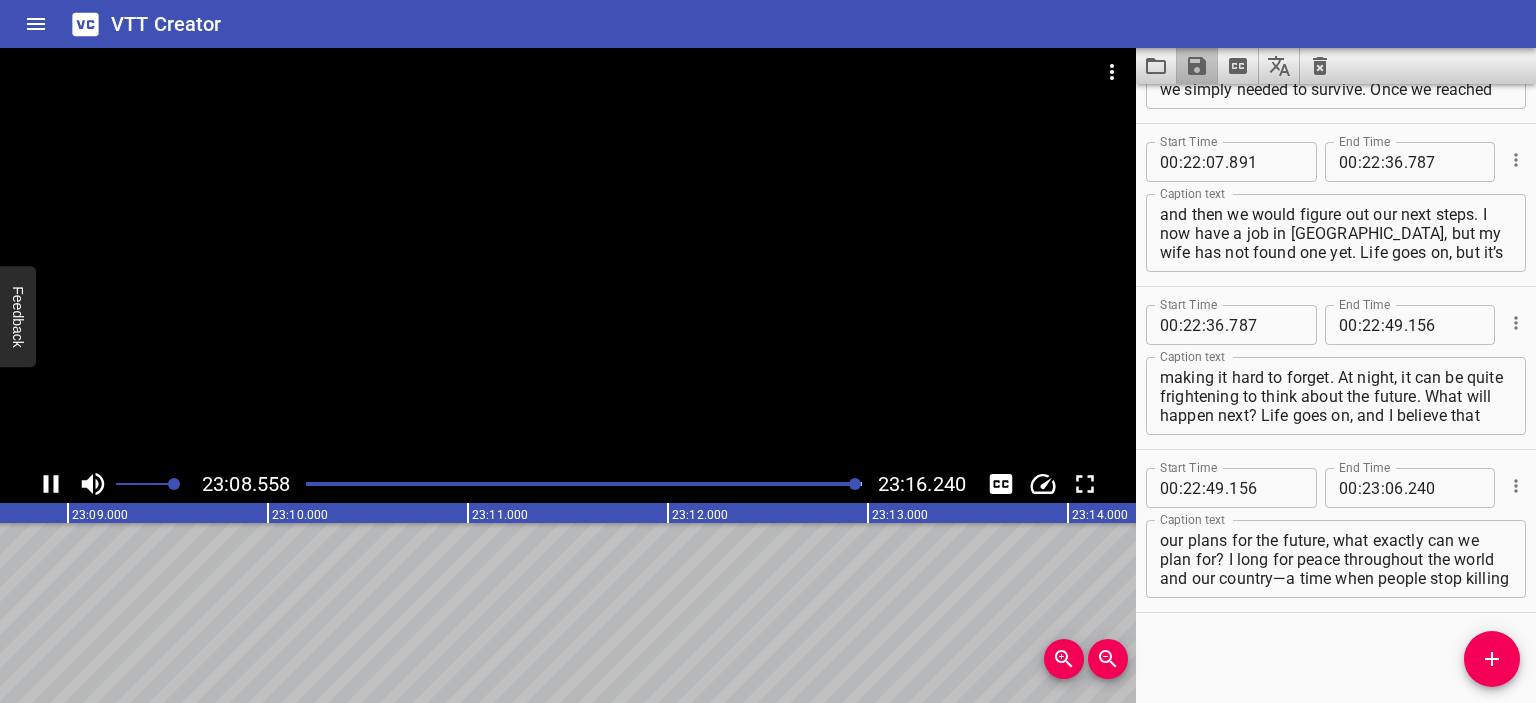 click 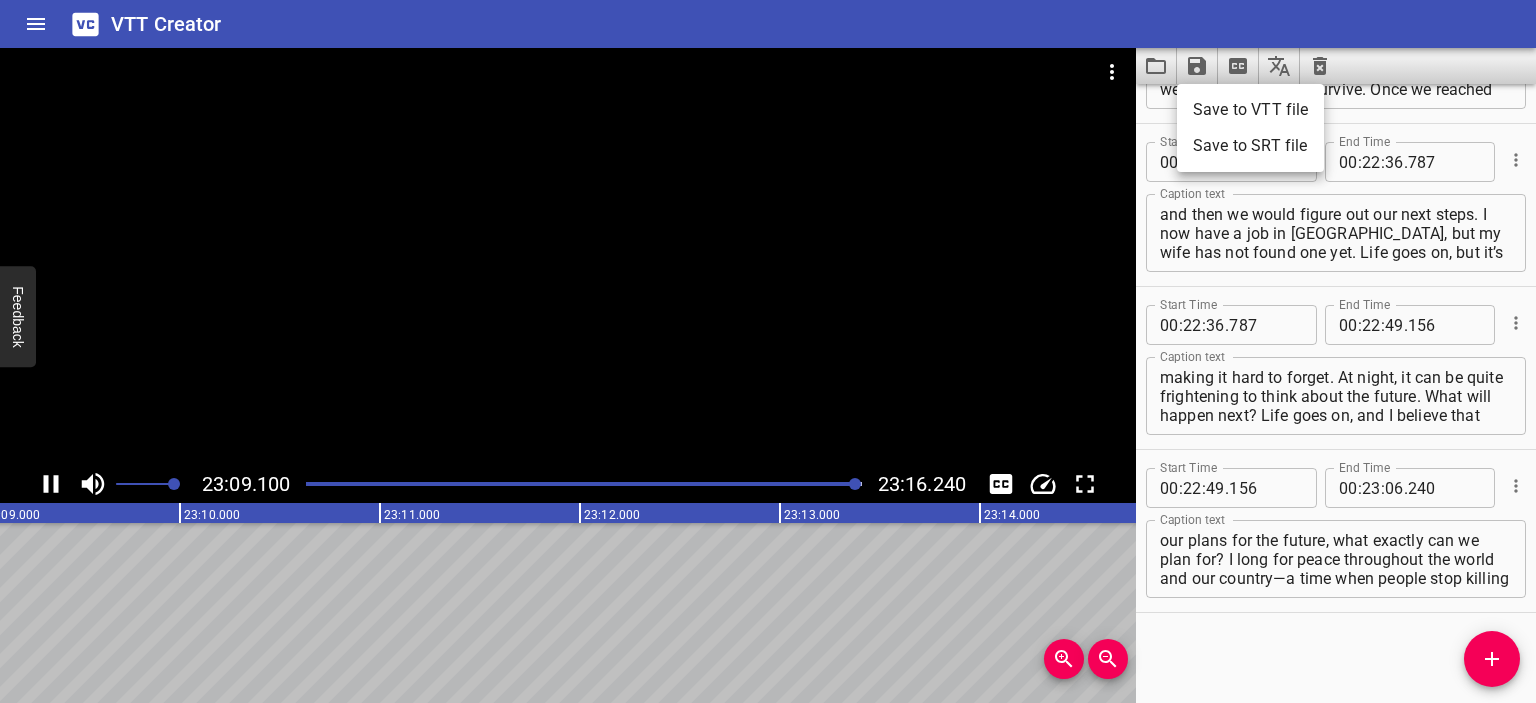 click on "Save to VTT file" at bounding box center [1250, 110] 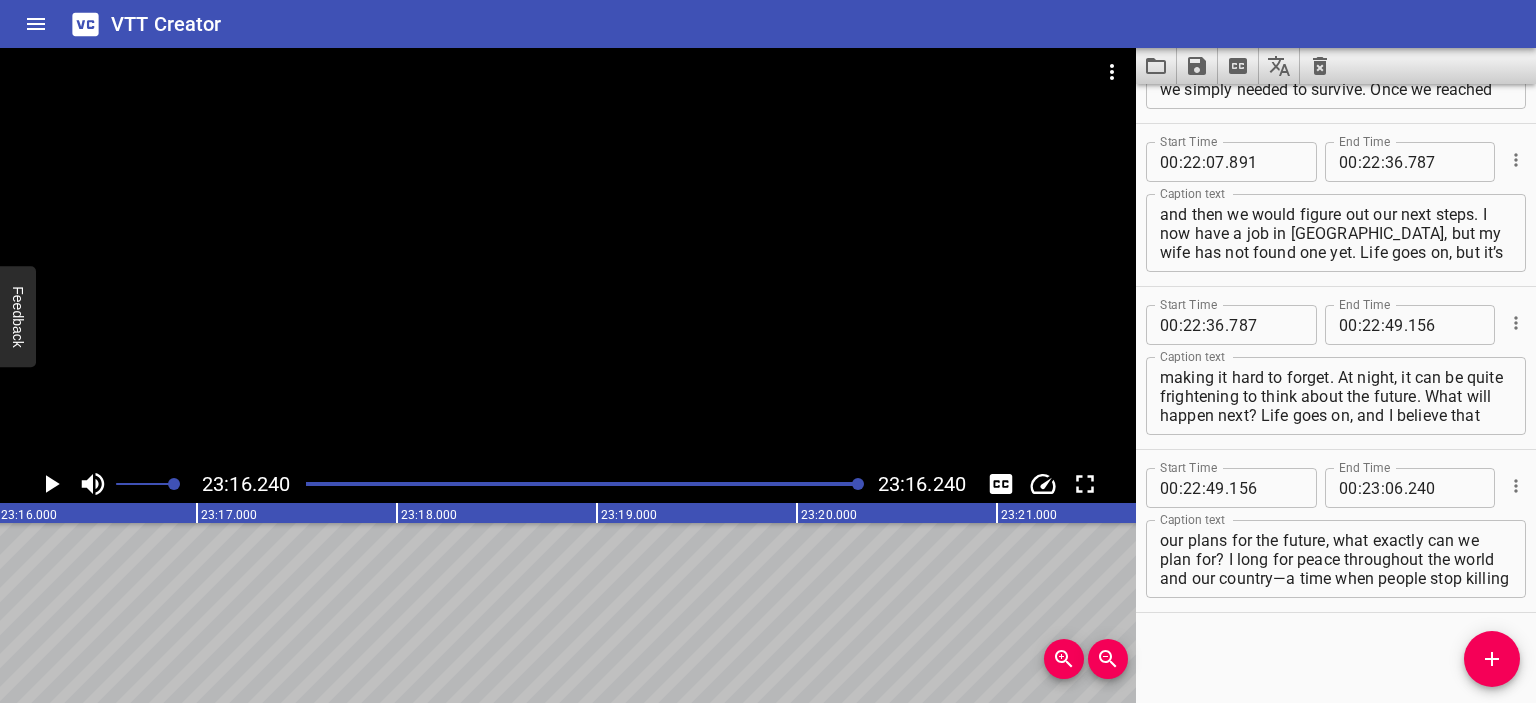 scroll, scrollTop: 0, scrollLeft: 279248, axis: horizontal 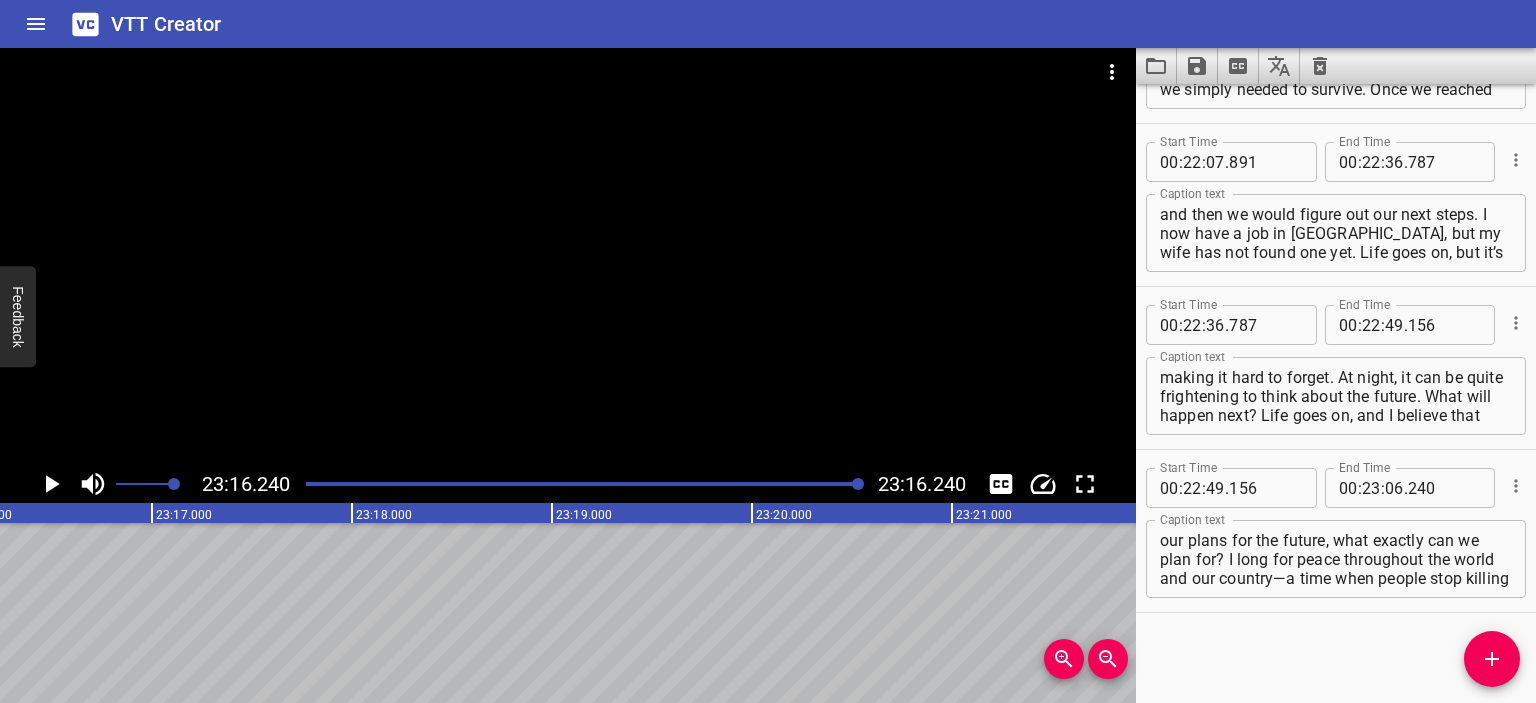 click 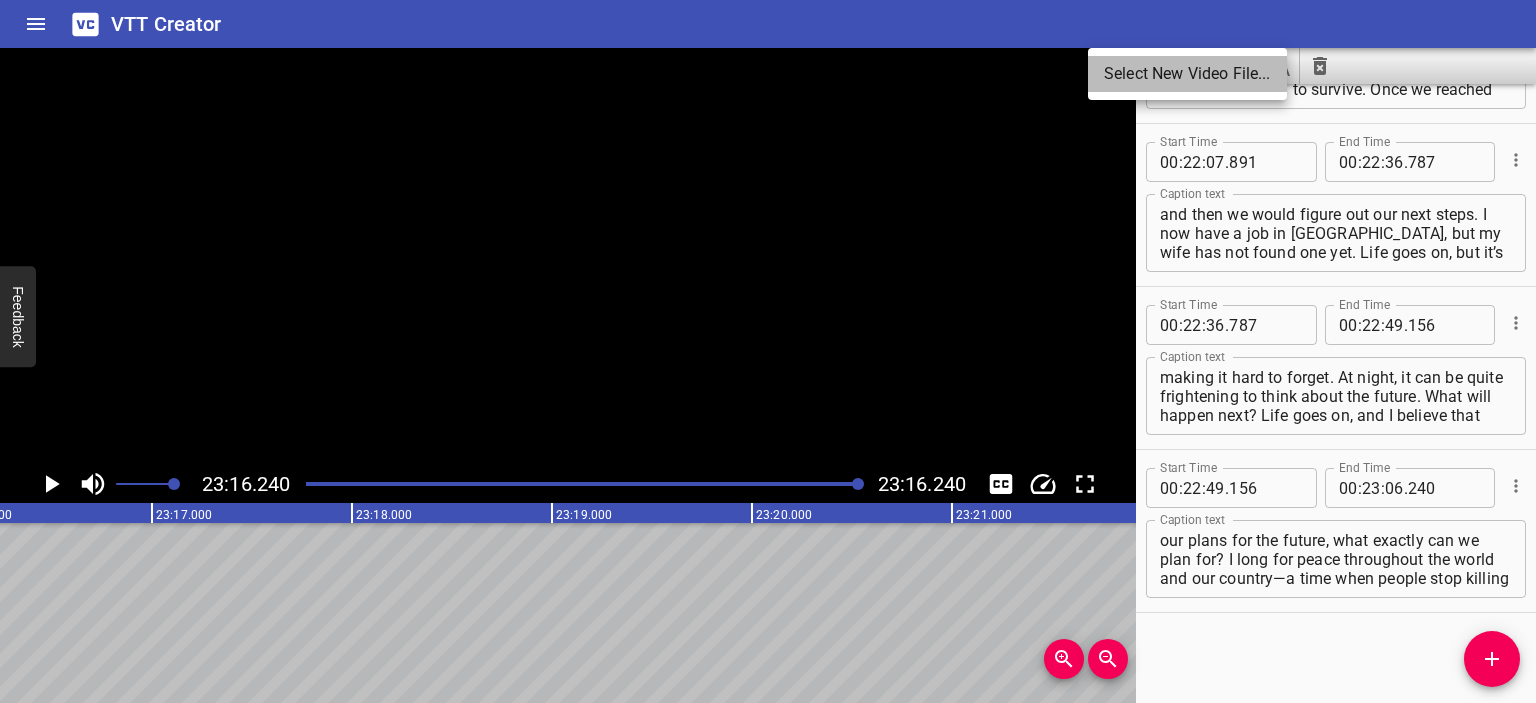 click on "Select New Video File..." at bounding box center (1187, 74) 